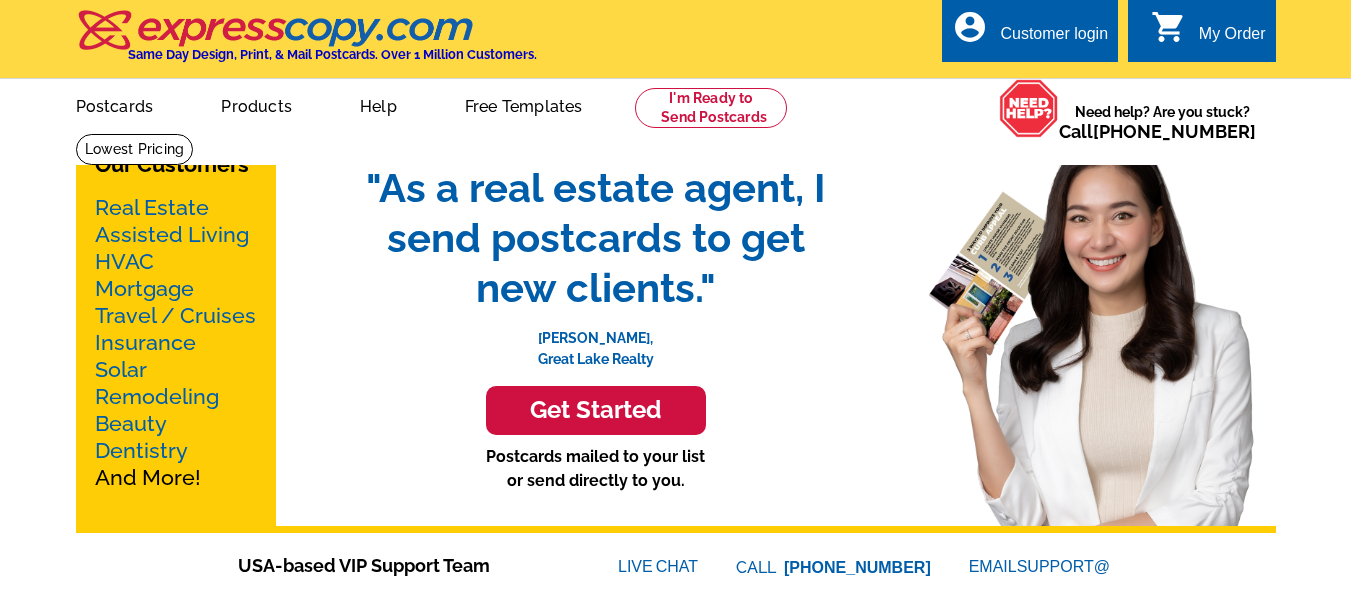 scroll, scrollTop: 0, scrollLeft: 0, axis: both 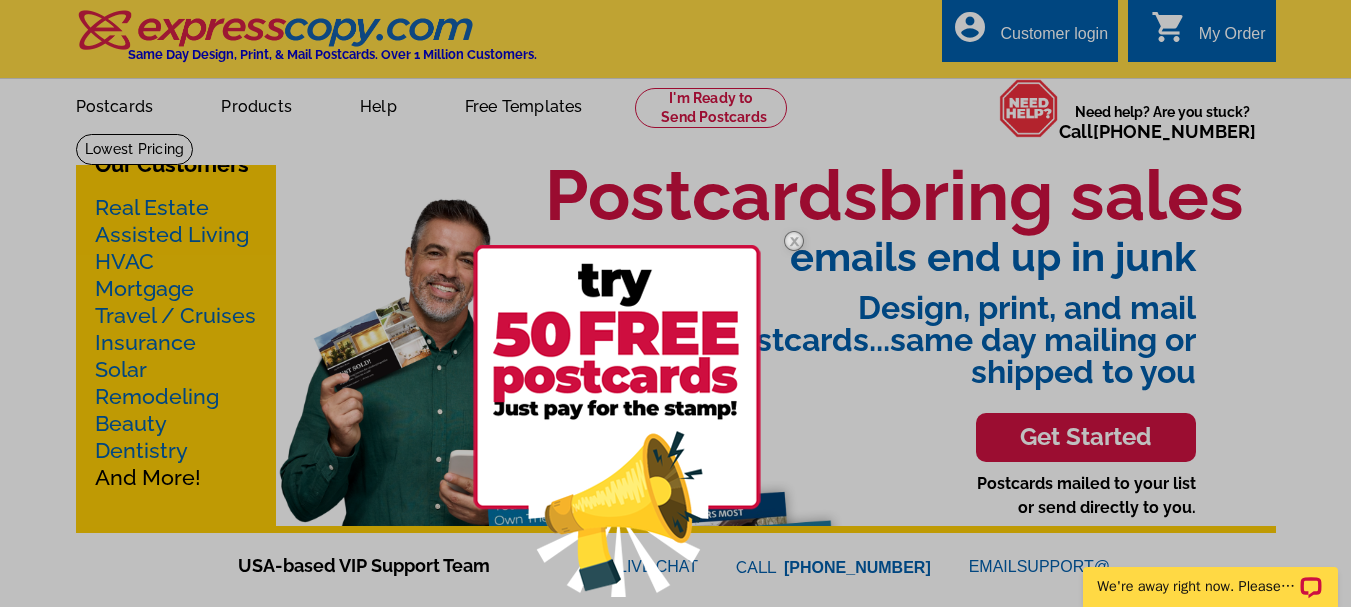 click at bounding box center [794, 241] 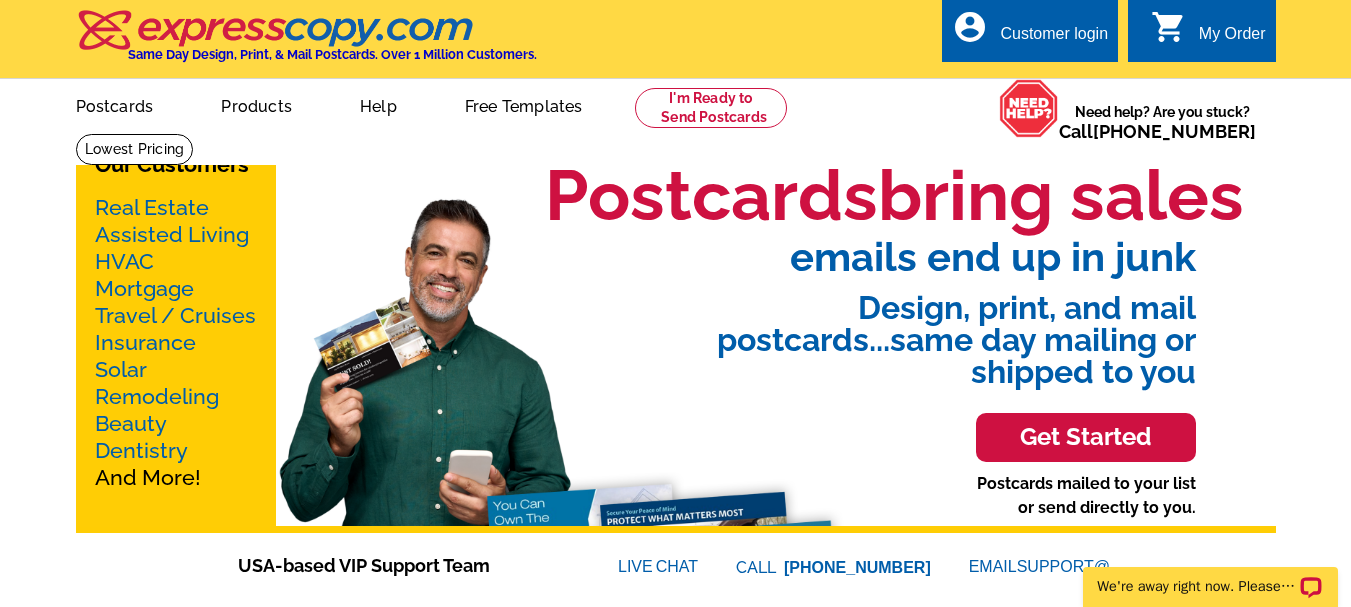 click on "Real Estate" at bounding box center (152, 207) 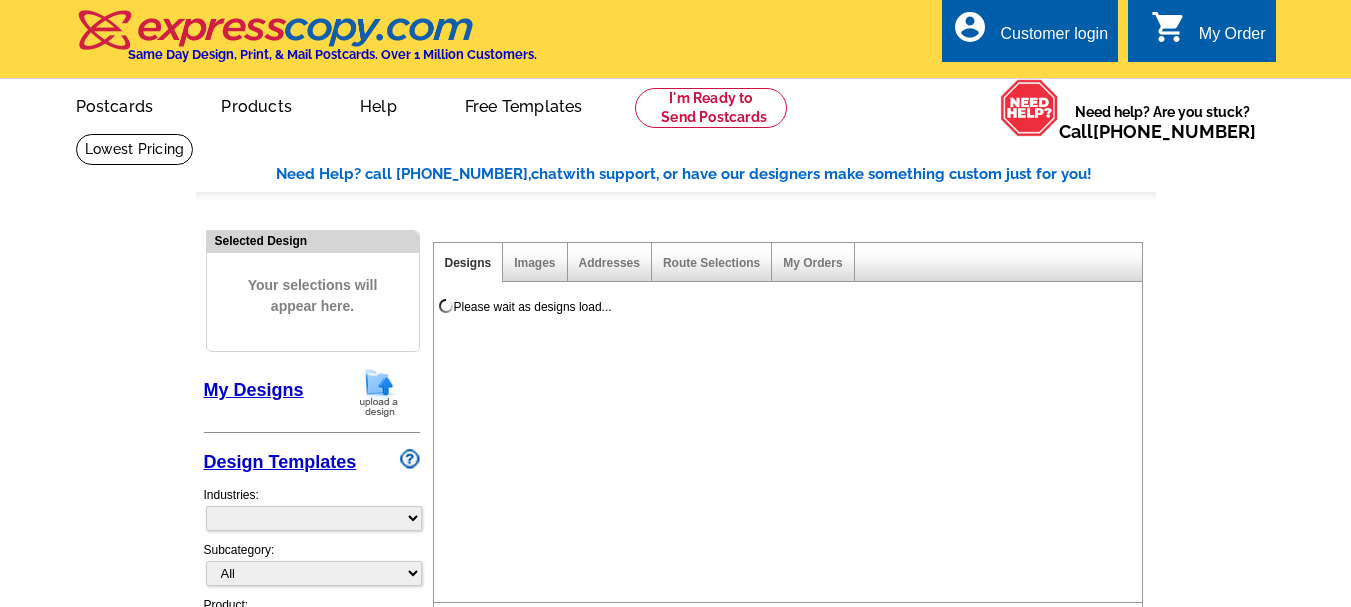 scroll, scrollTop: 0, scrollLeft: 0, axis: both 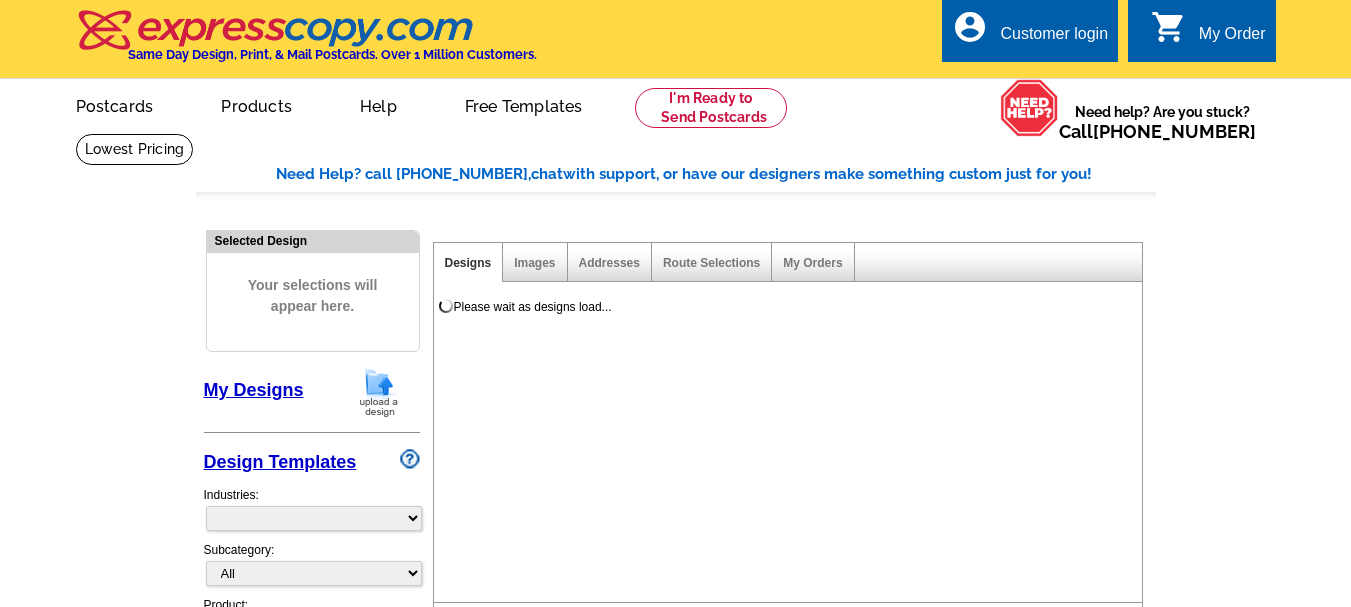 select on "785" 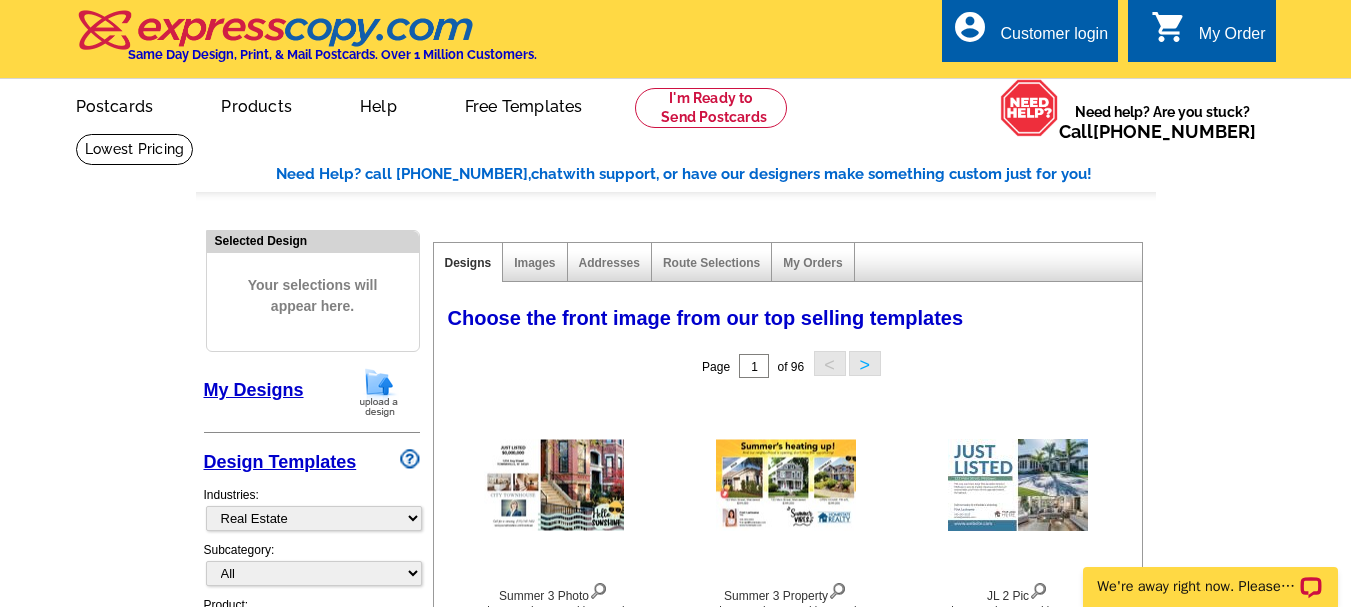 scroll, scrollTop: 0, scrollLeft: 0, axis: both 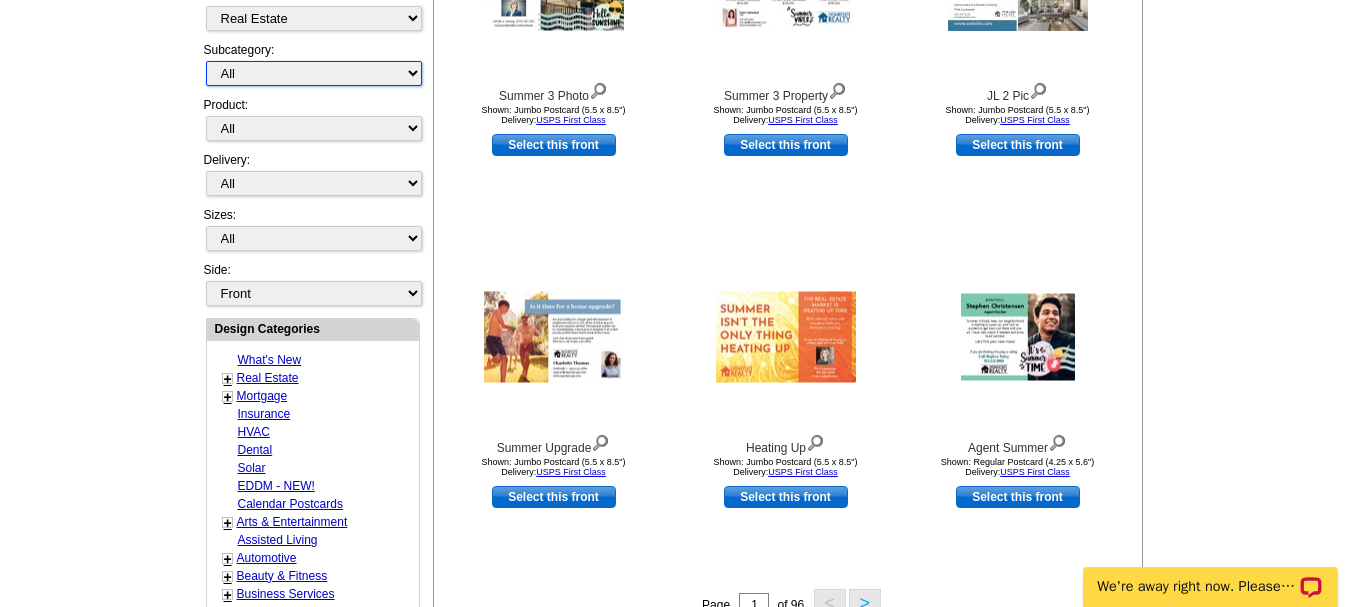click on "All RE/MAX® Referrals Keller Williams® Berkshire Hathaway Home Services Century 21 Commercial Real Estate QR Code Cards 1st Time Home Buyer Distressed Homeowners Social Networking Farming Just Listed Just Sold Open House Market Report" at bounding box center (314, 73) 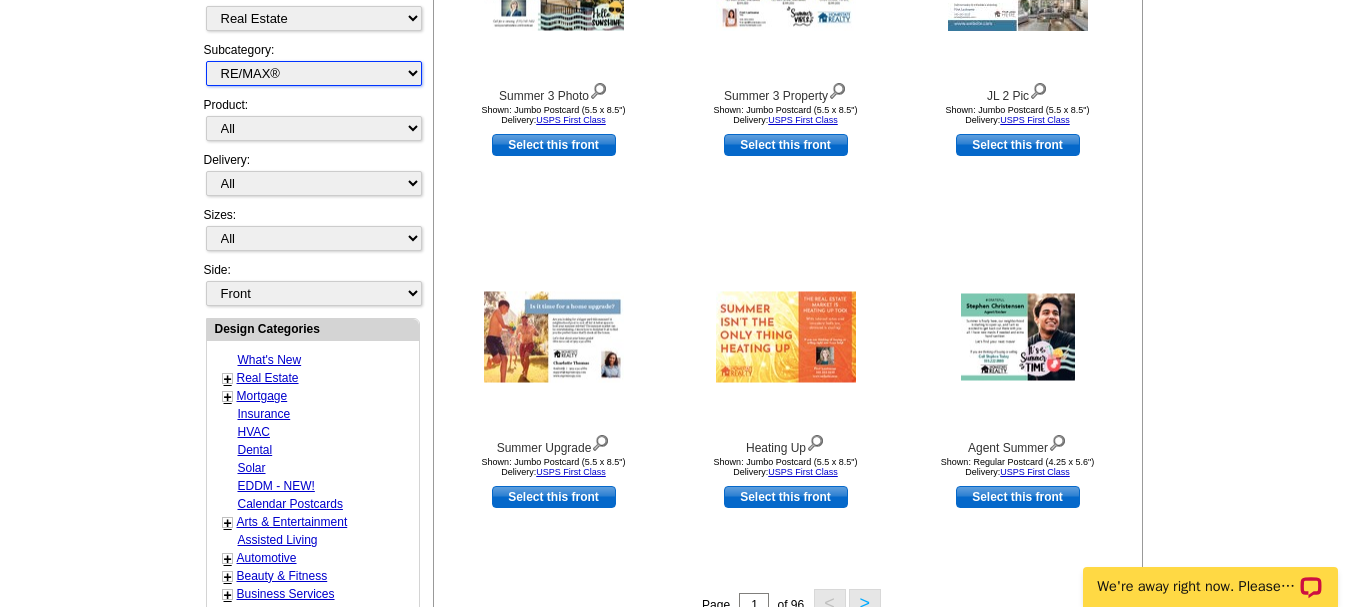 click on "All RE/MAX® Referrals Keller Williams® Berkshire Hathaway Home Services Century 21 Commercial Real Estate QR Code Cards 1st Time Home Buyer Distressed Homeowners Social Networking Farming Just Listed Just Sold Open House Market Report" at bounding box center [314, 73] 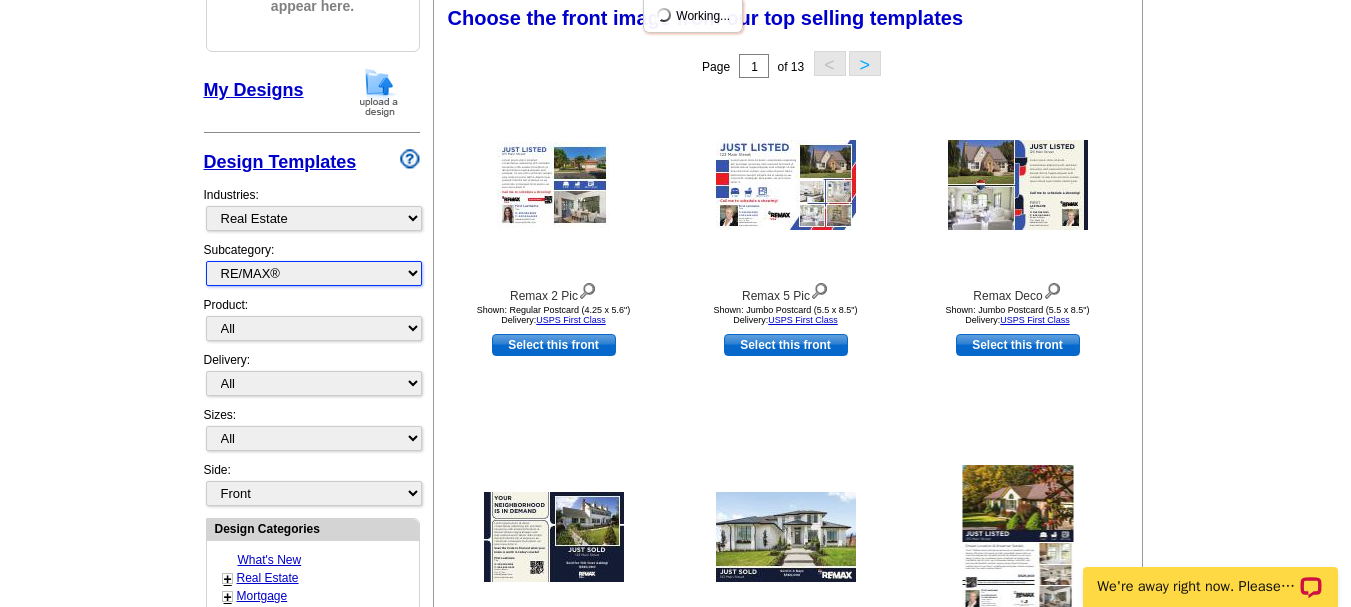 scroll, scrollTop: 296, scrollLeft: 0, axis: vertical 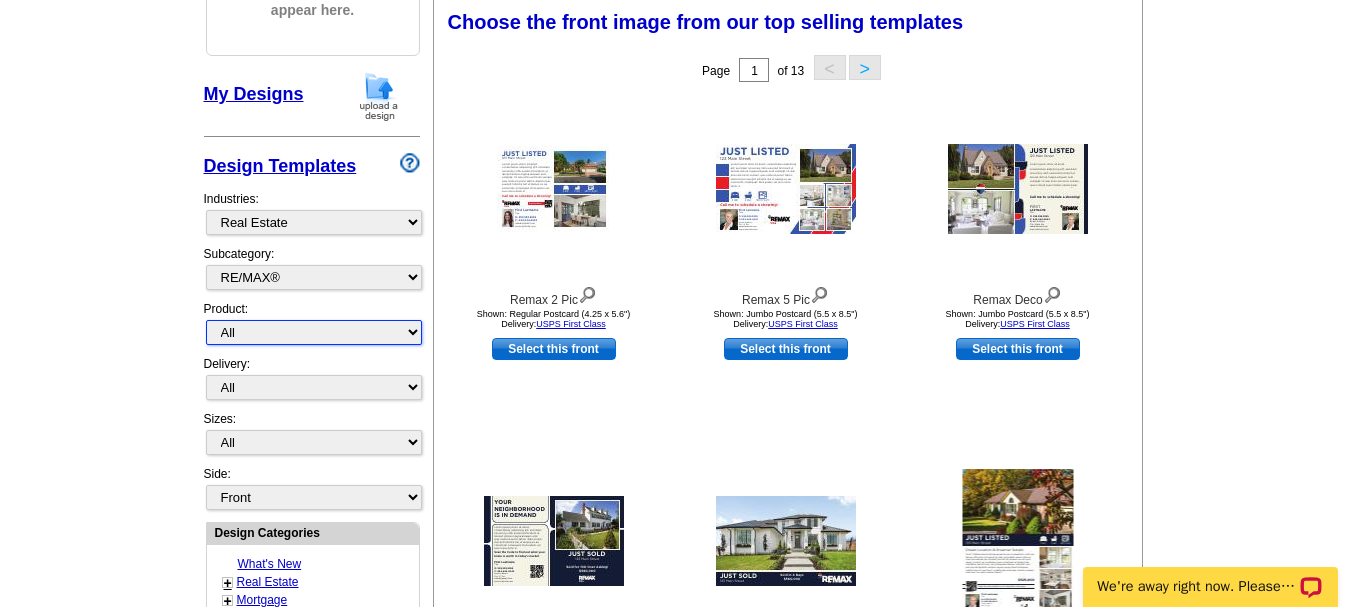 click on "All
Postcards
Letters and flyers
Business Cards
Door Hangers
Greeting Cards" at bounding box center [314, 332] 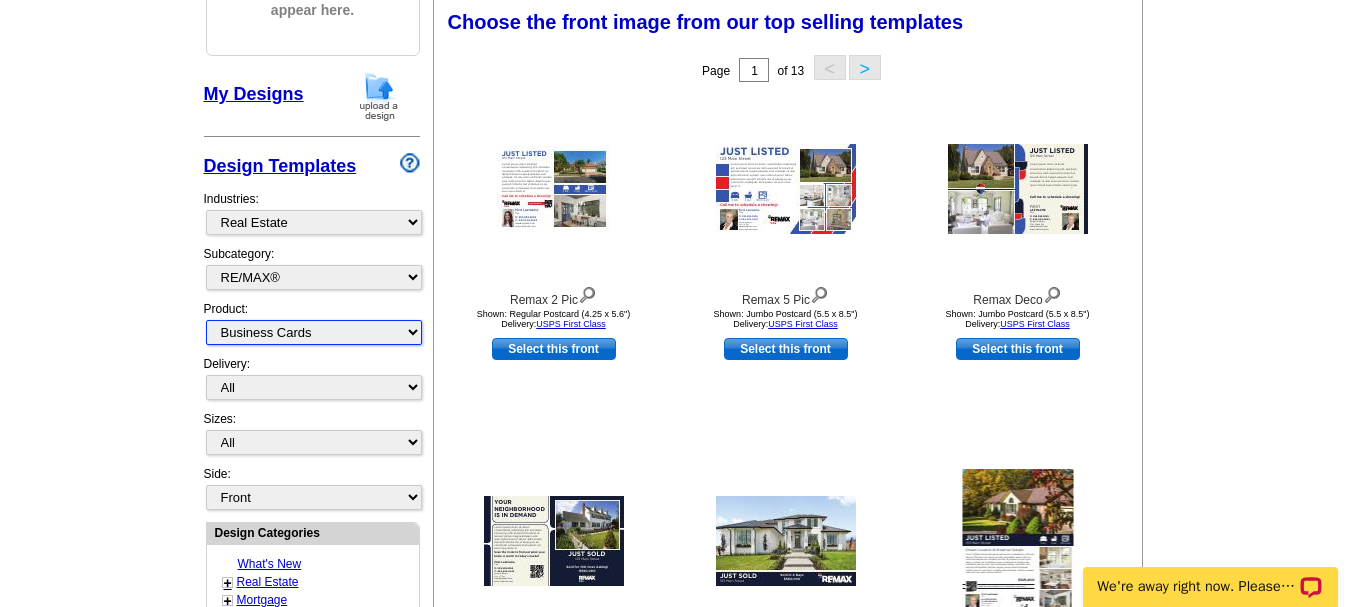 click on "All
Postcards
Letters and flyers
Business Cards
Door Hangers
Greeting Cards" at bounding box center [314, 332] 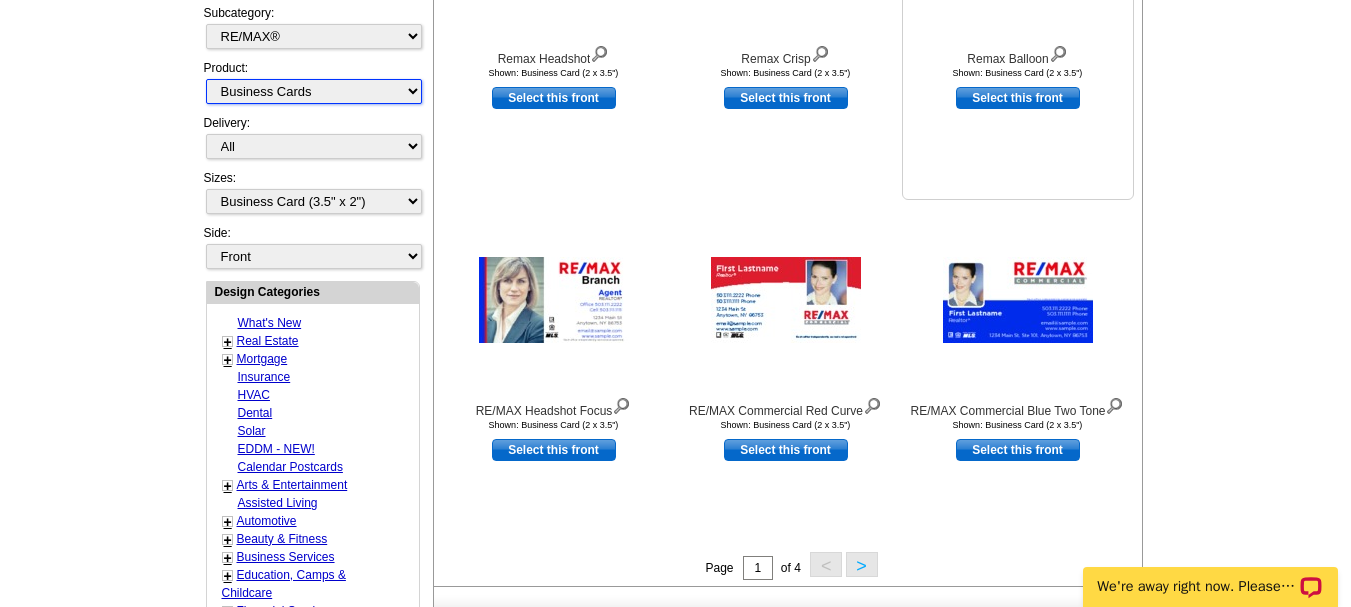 scroll, scrollTop: 696, scrollLeft: 0, axis: vertical 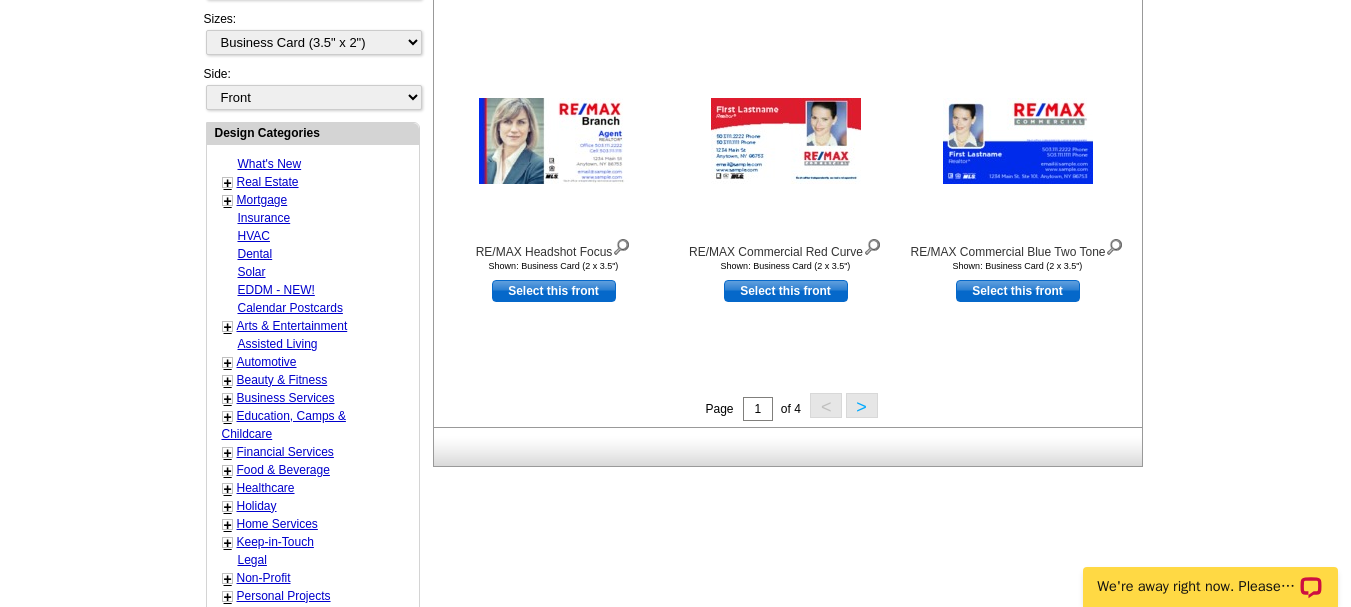 click on ">" at bounding box center (862, 405) 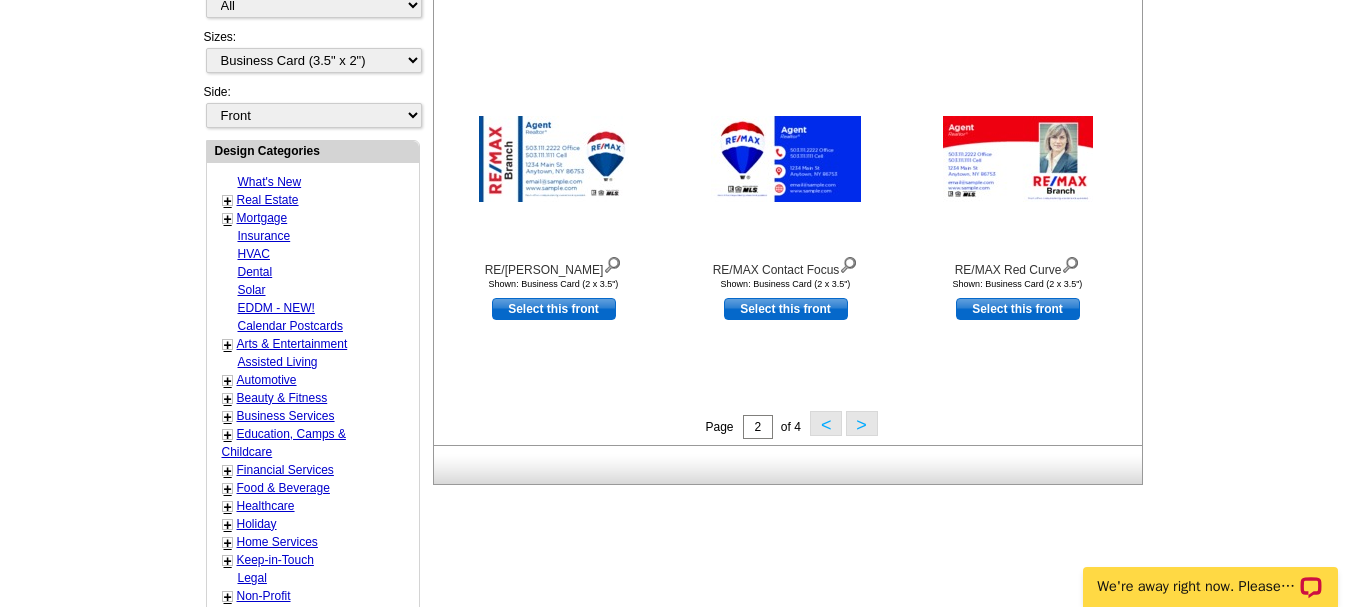 scroll, scrollTop: 696, scrollLeft: 0, axis: vertical 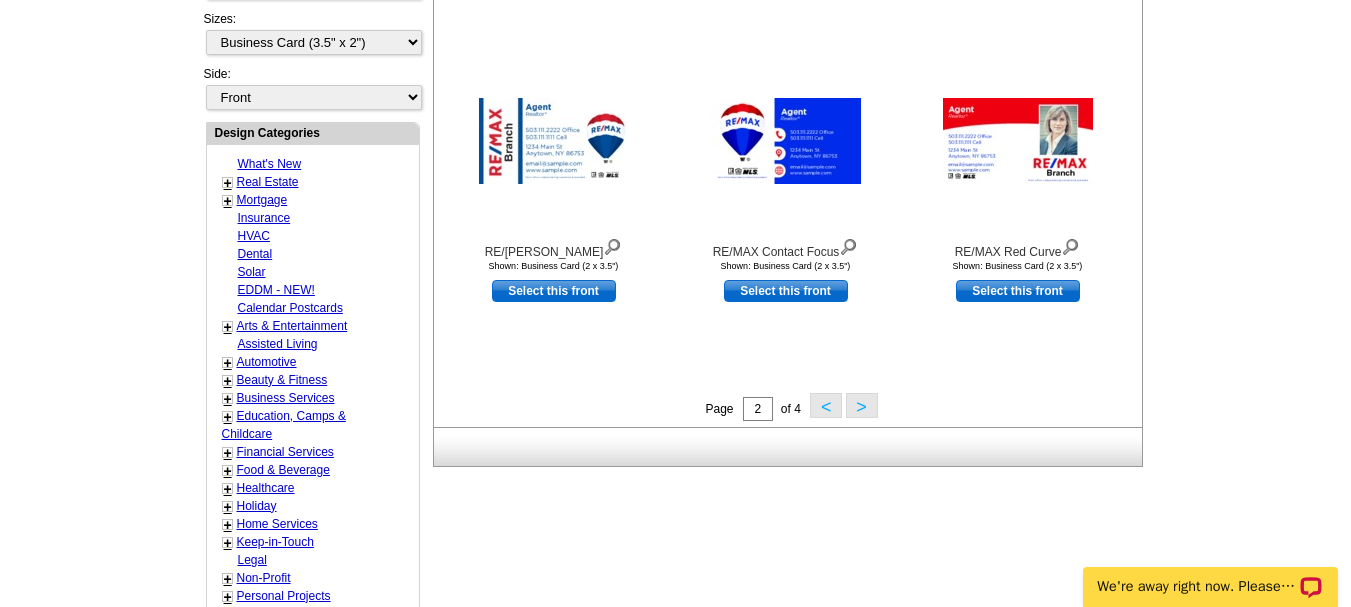 click on ">" at bounding box center (862, 405) 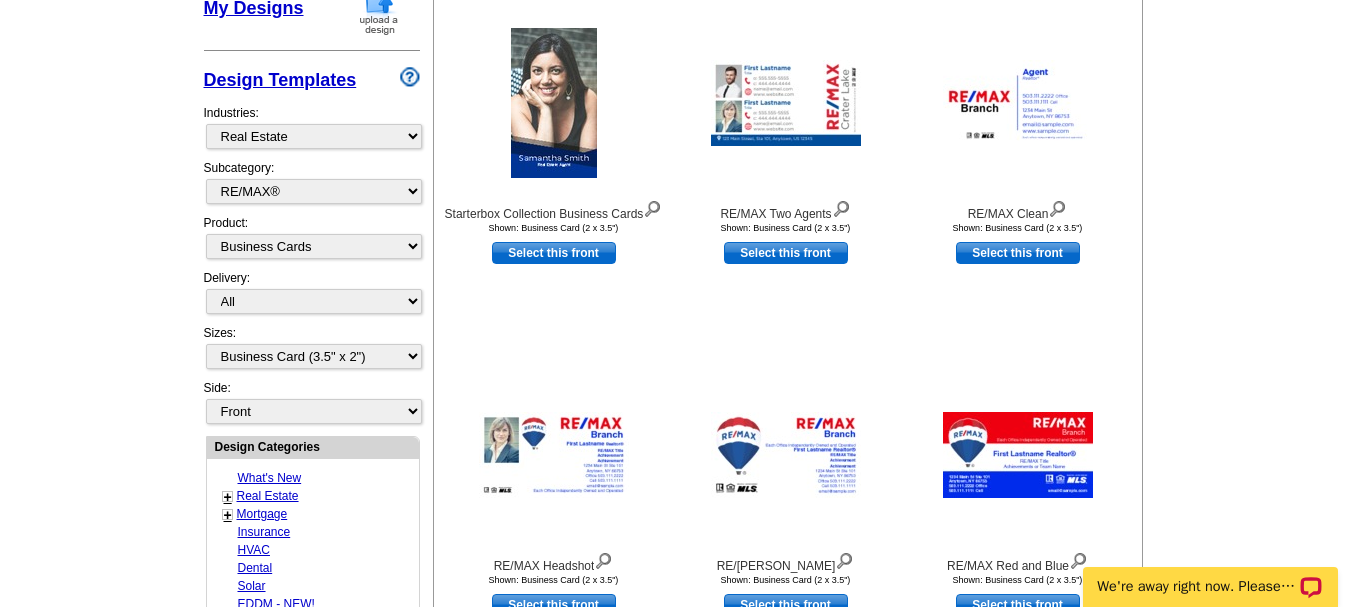 scroll, scrollTop: 596, scrollLeft: 0, axis: vertical 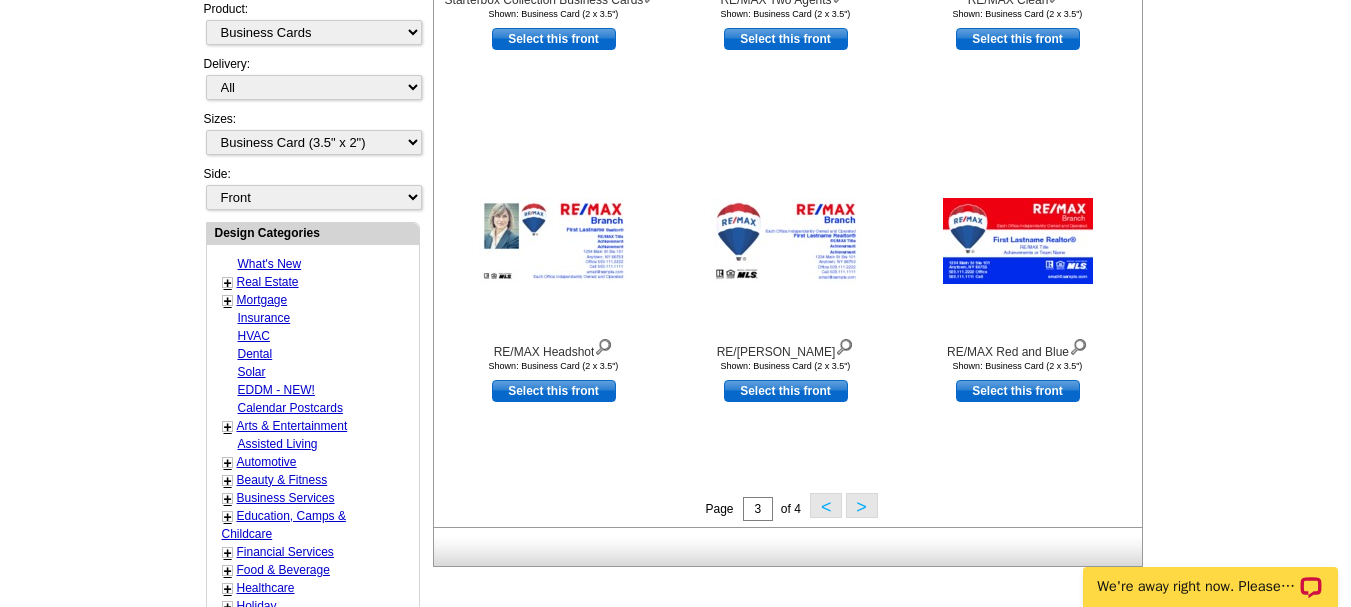 click on ">" at bounding box center [862, 505] 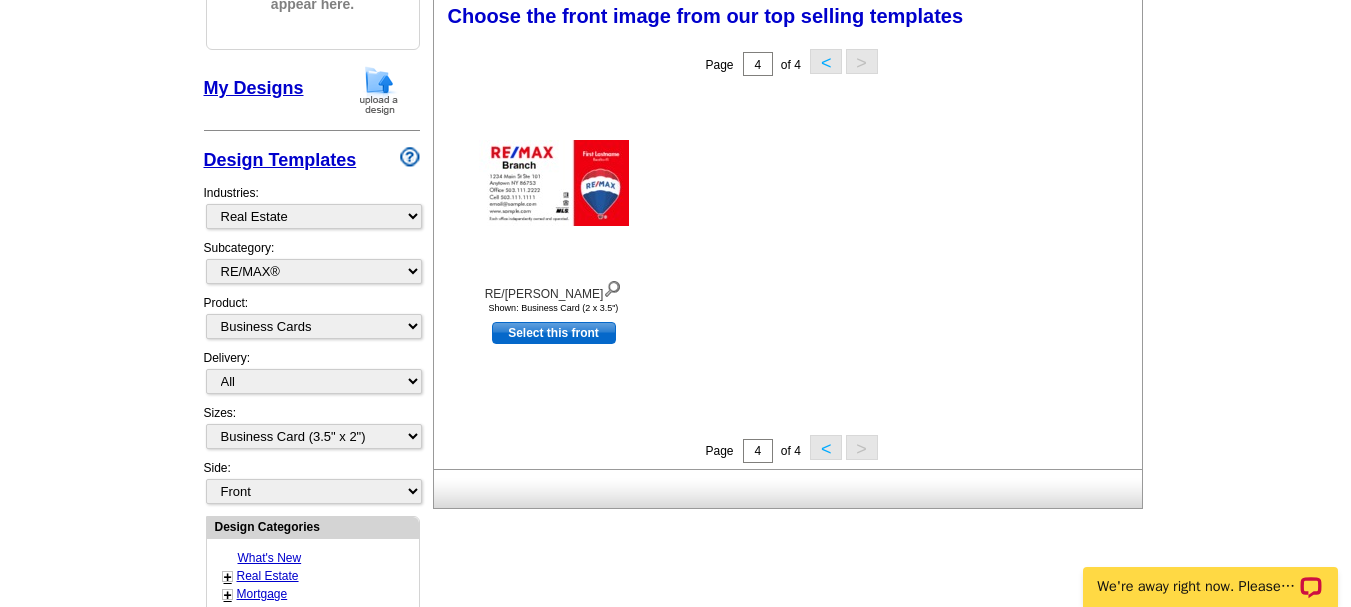 scroll, scrollTop: 296, scrollLeft: 0, axis: vertical 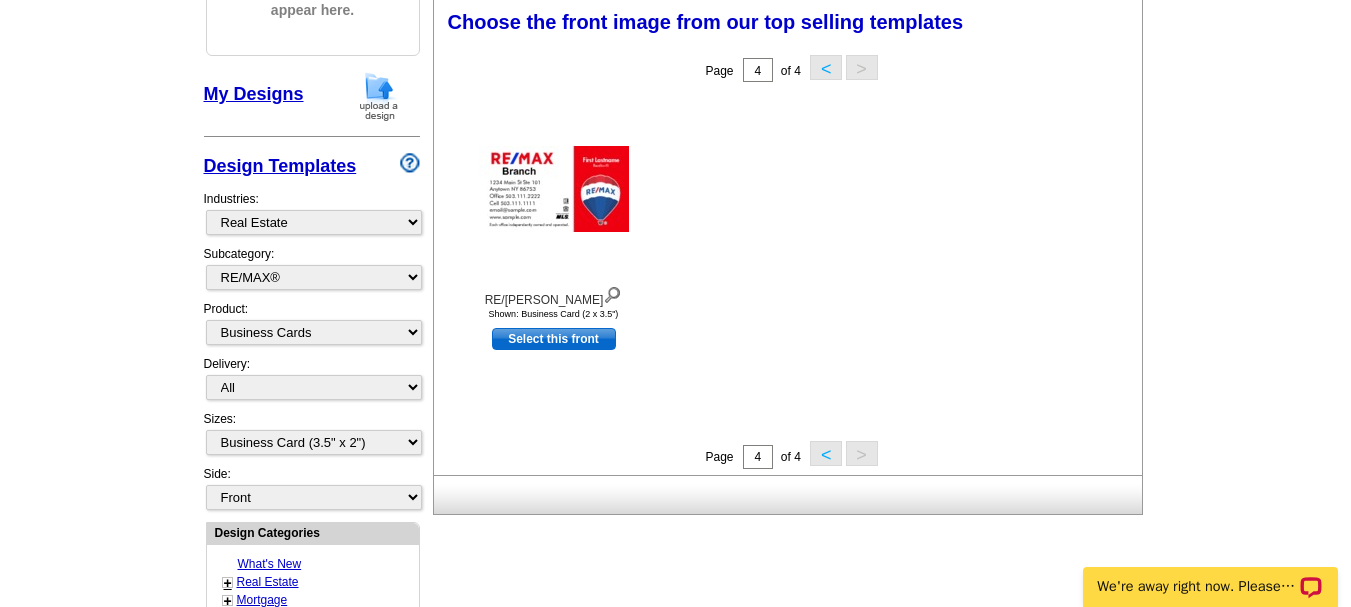 click on "<" at bounding box center [826, 453] 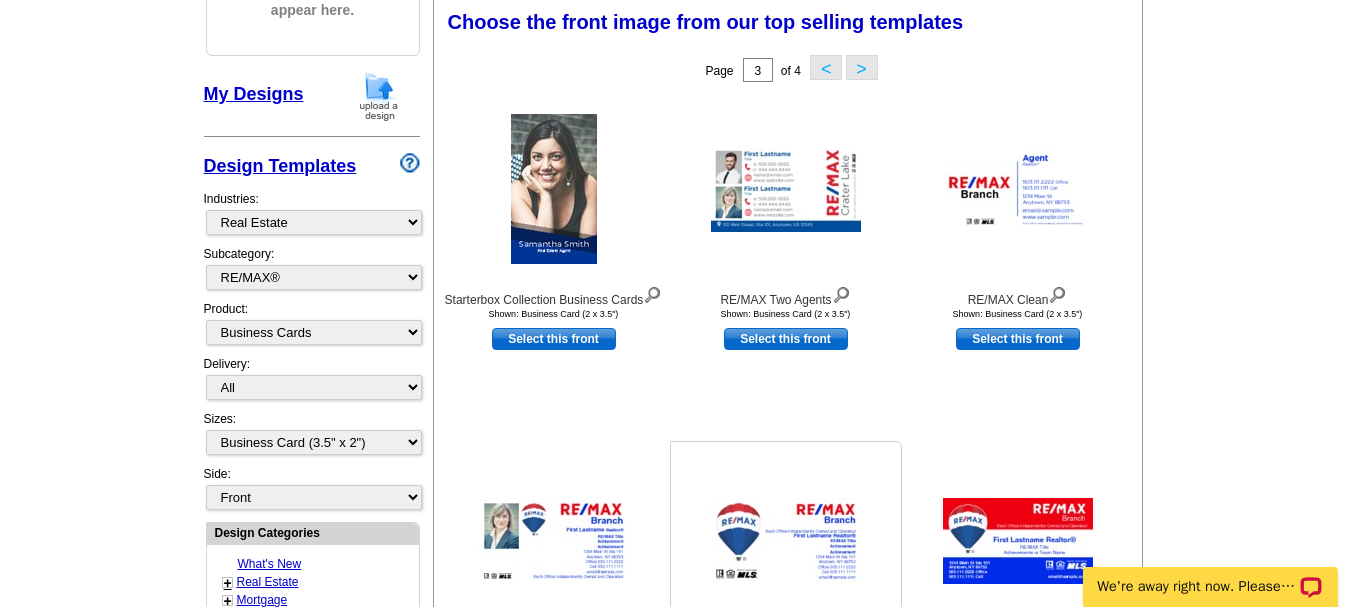 scroll, scrollTop: 896, scrollLeft: 0, axis: vertical 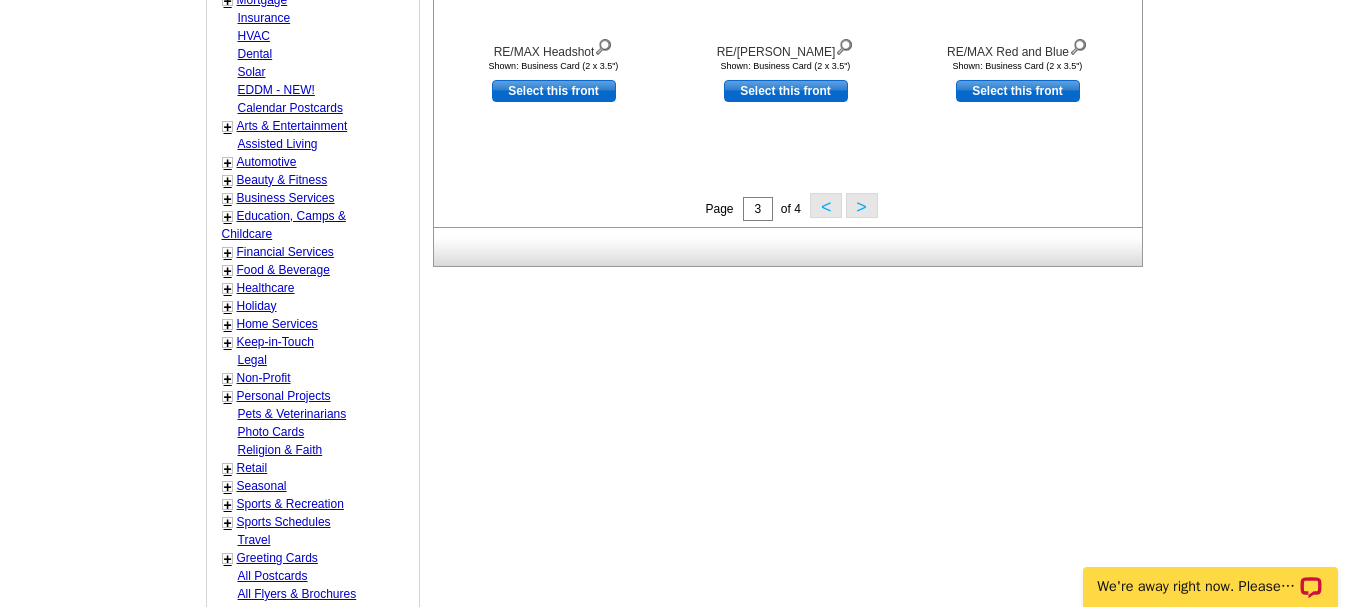 click on "<" at bounding box center (826, 205) 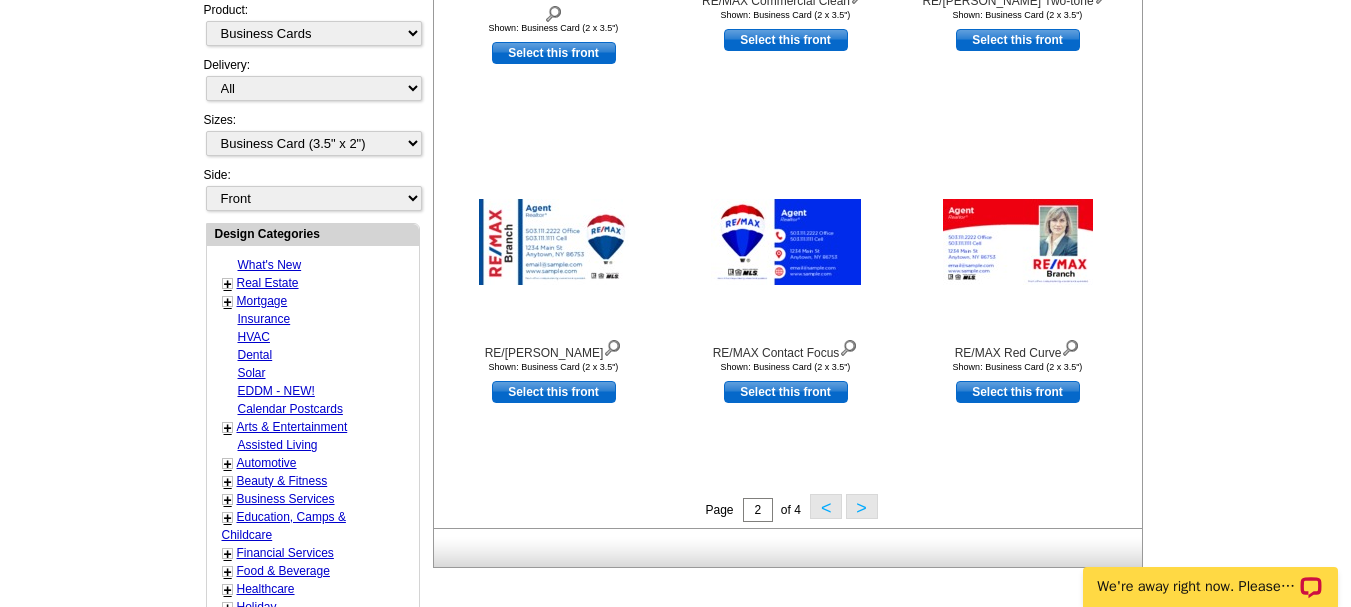 scroll, scrollTop: 596, scrollLeft: 0, axis: vertical 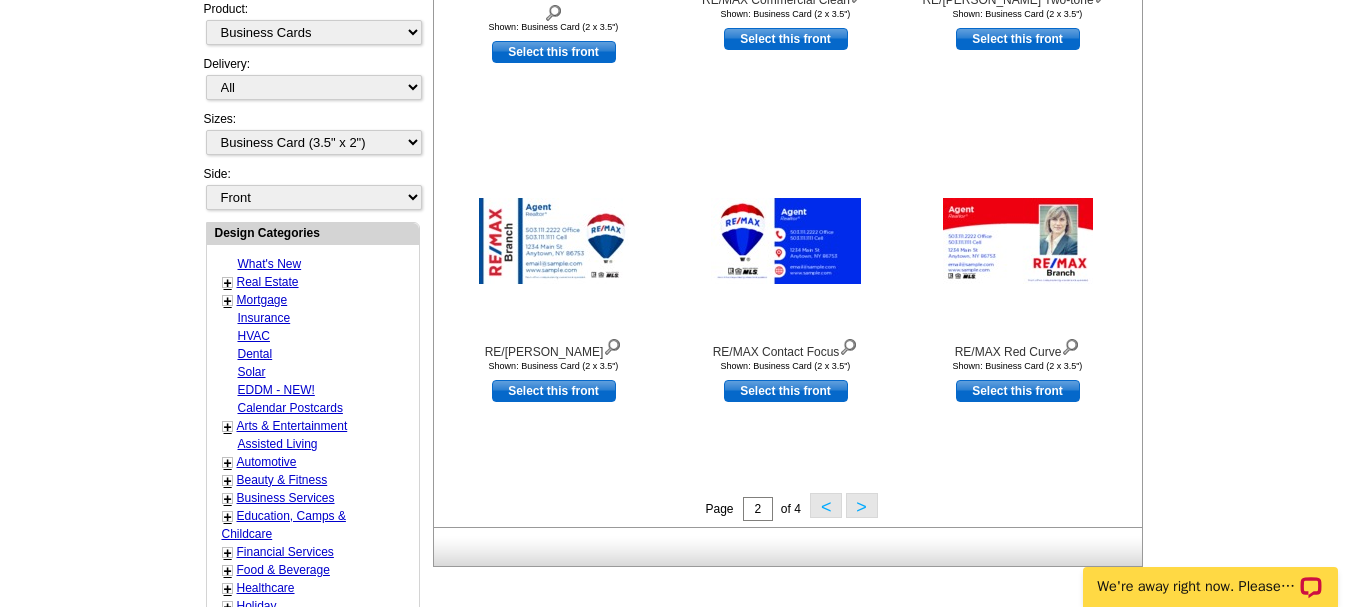 click on "<" at bounding box center (826, 505) 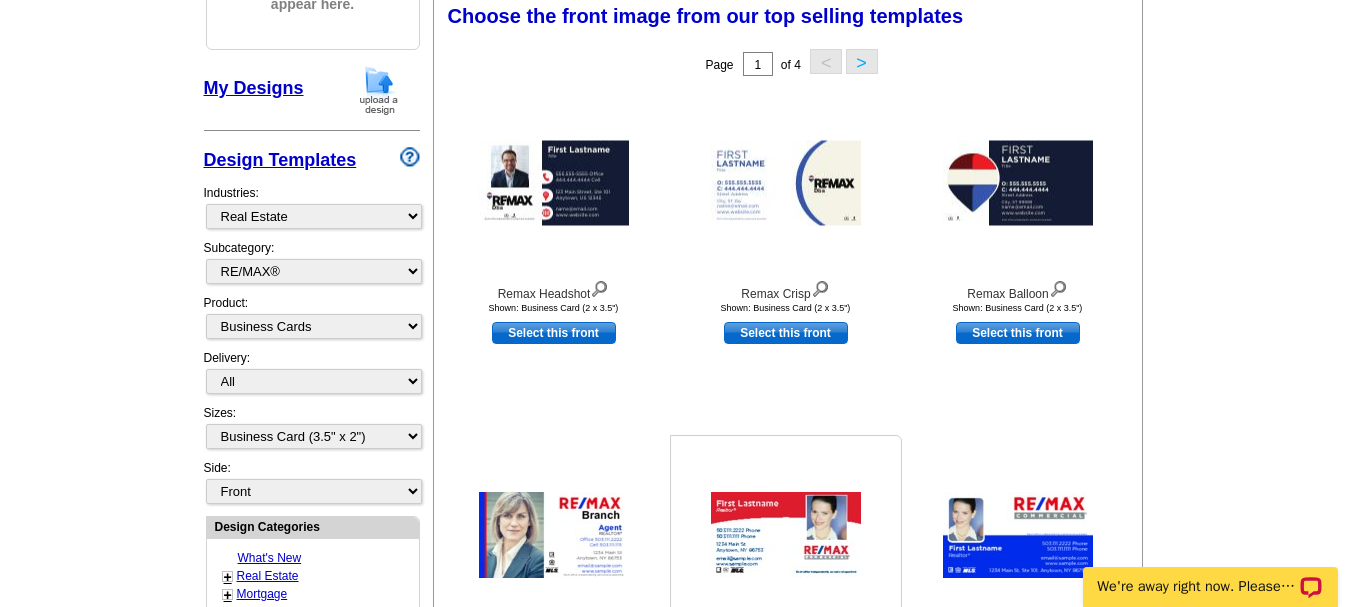 scroll, scrollTop: 296, scrollLeft: 0, axis: vertical 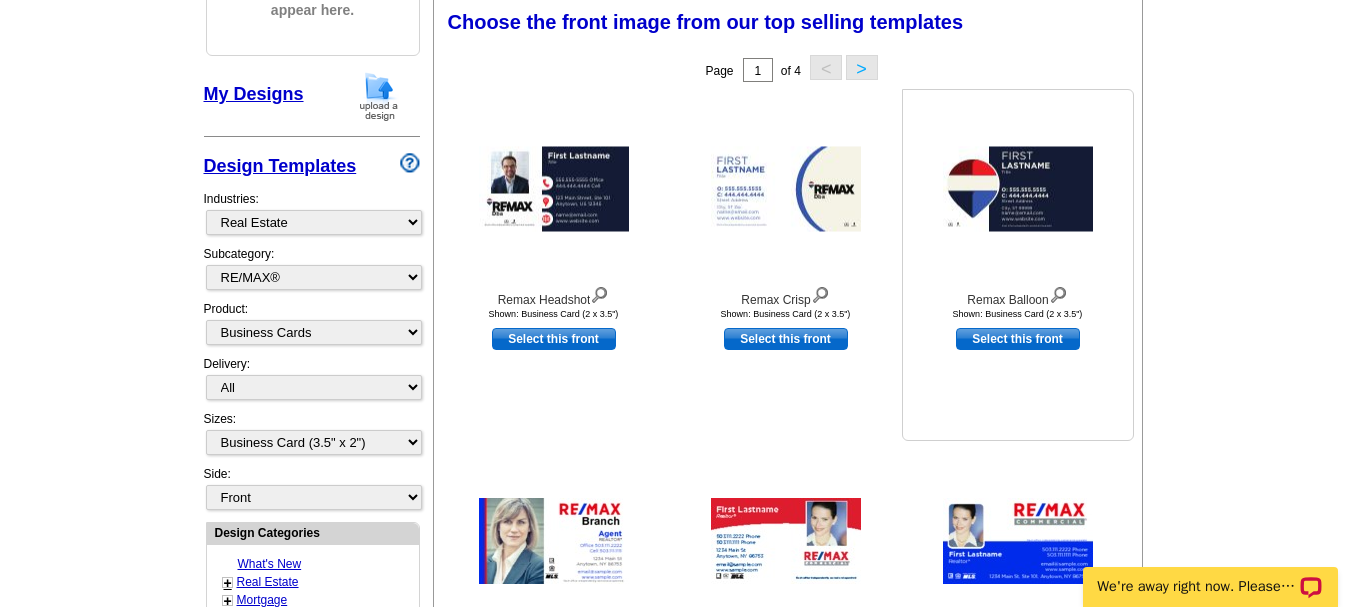 click on "Select this front" at bounding box center [1018, 339] 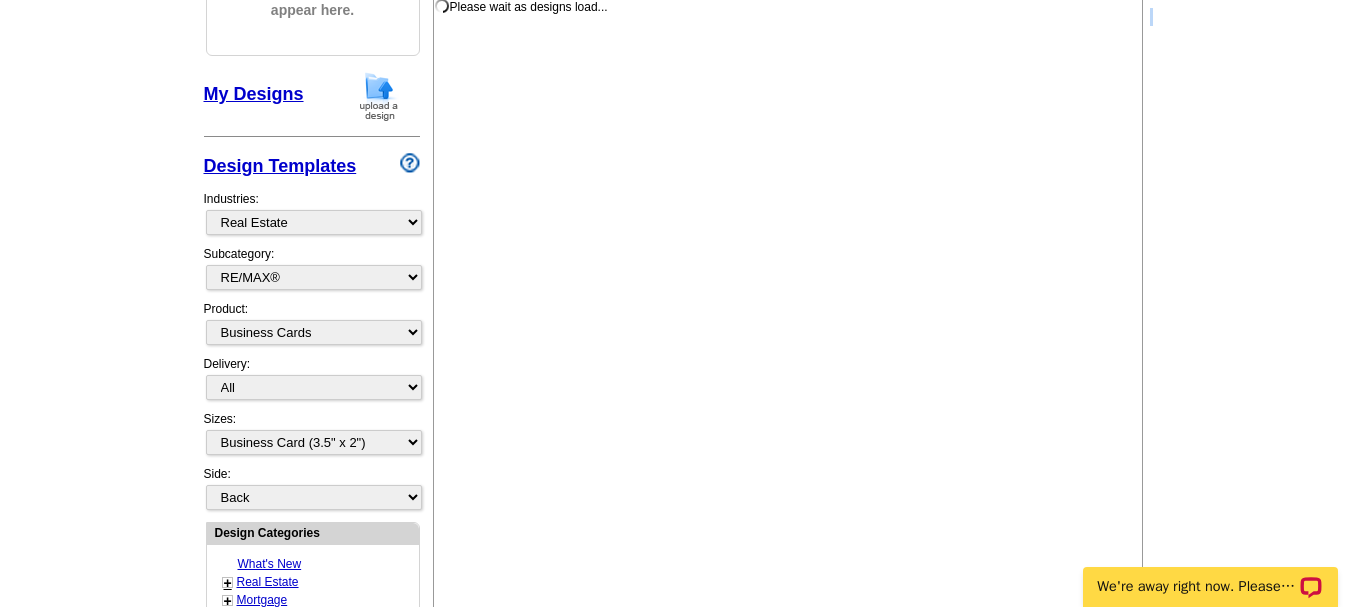 click on "Please wait as designs load...
Choose the front image from our top selling templates
Select one of the templates below for the front of your print order.
Next Step: Choosing a Back
Page
1 of 4
<
>
Remax Headshot" at bounding box center [788, 415] 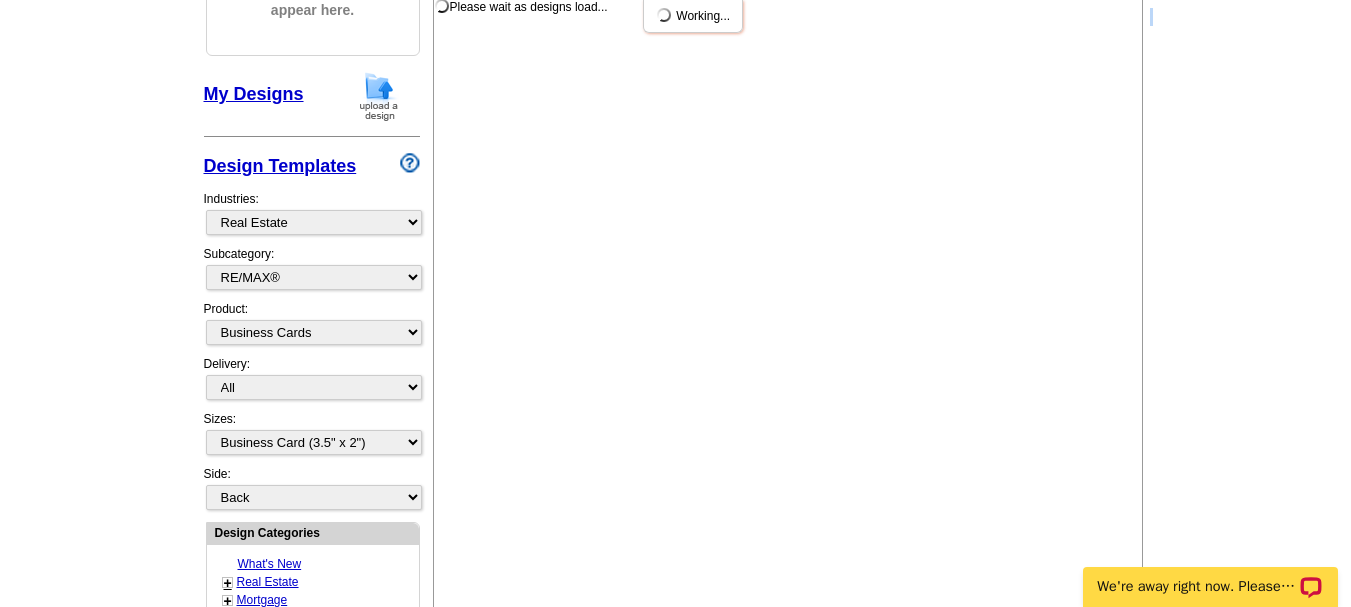scroll, scrollTop: 0, scrollLeft: 0, axis: both 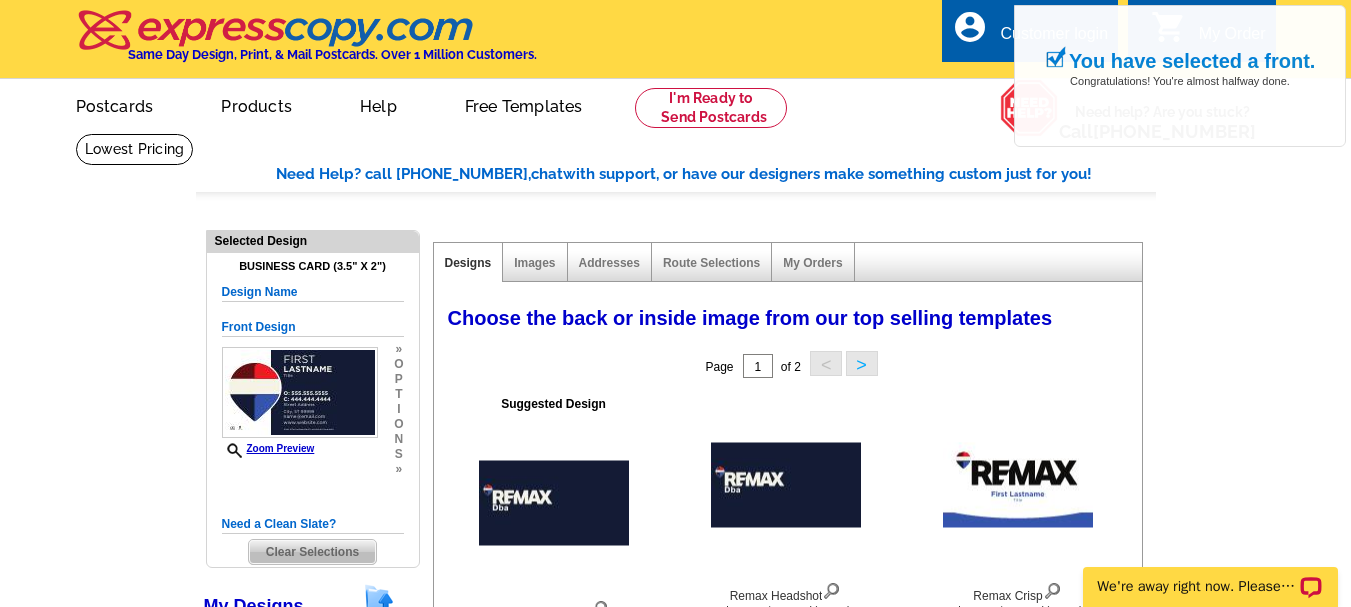 click on "Need Help? call 800-260-5887,  chat  with support, or have our designers make something custom just for you!
Got it, no need for the selection guide next time.
Show Results
Selected Design
Business Card (3.5" x 2")
Design Name
Front Design
Zoom Preview
»
o
p
t
i
o
n
s
»
HVAC" at bounding box center (675, 1027) 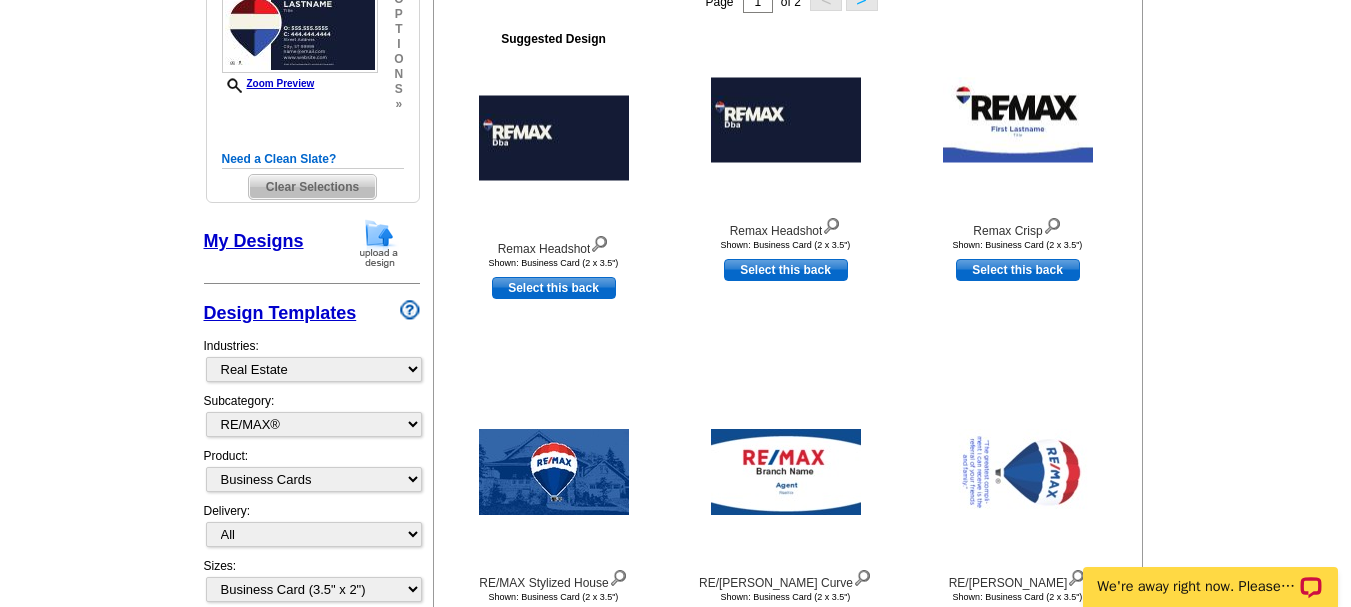scroll, scrollTop: 400, scrollLeft: 0, axis: vertical 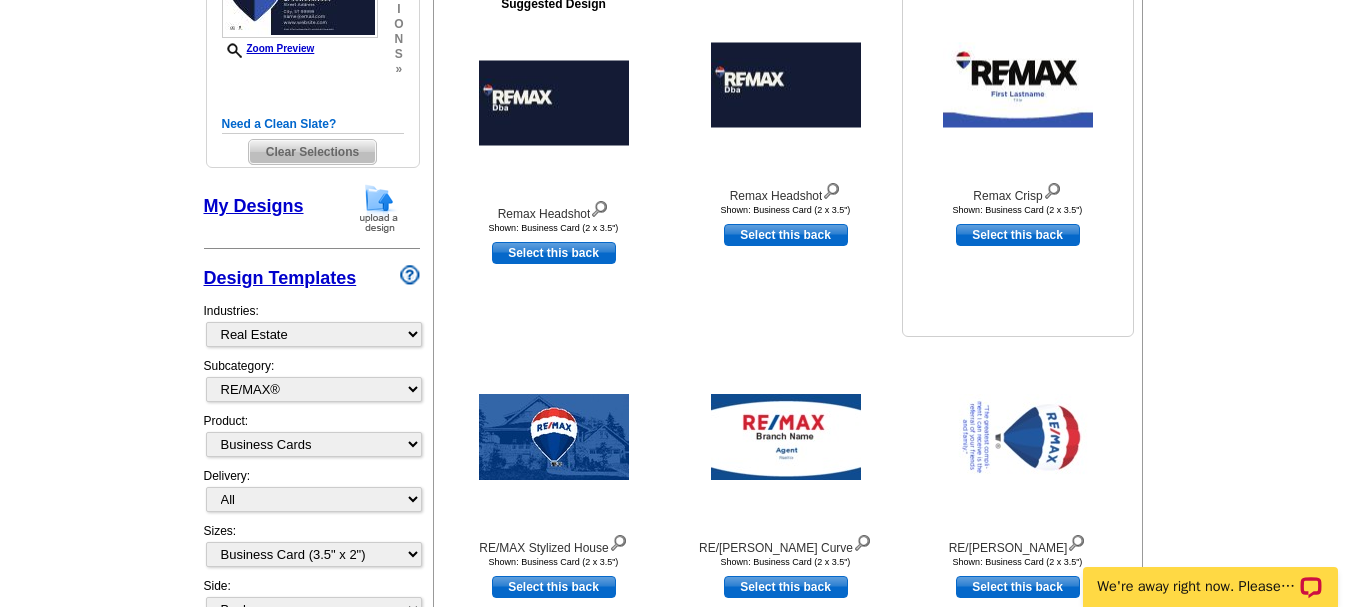 click on "Select this back" at bounding box center (1018, 235) 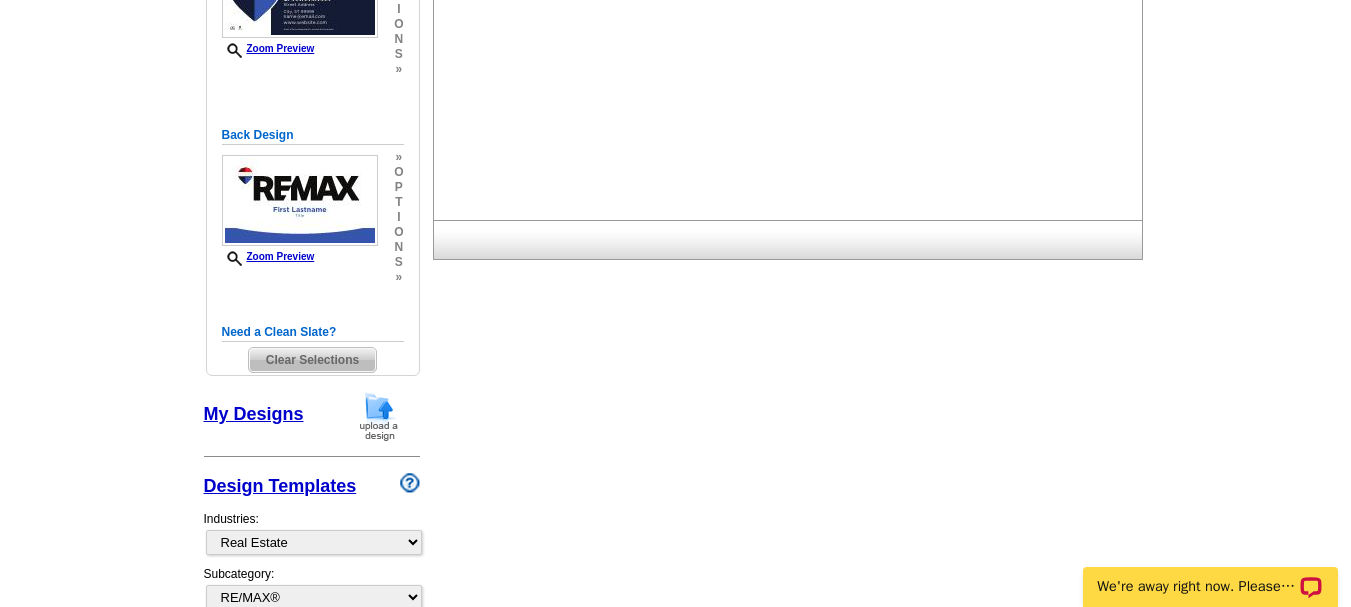 scroll, scrollTop: 0, scrollLeft: 0, axis: both 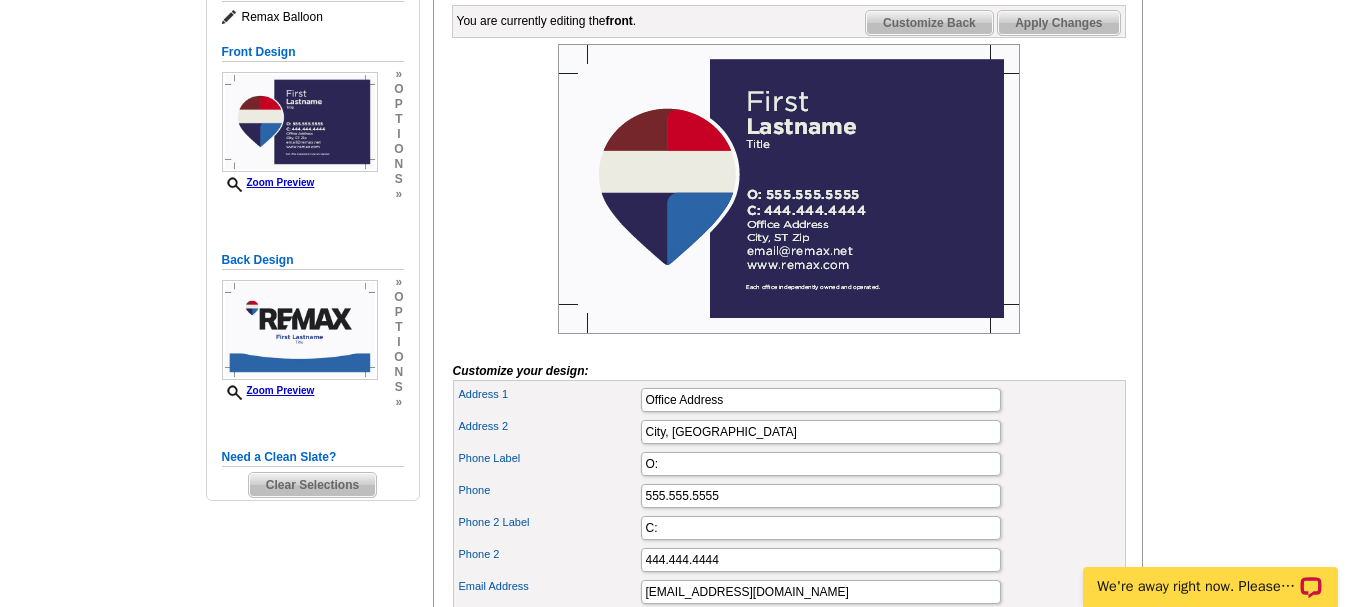 click at bounding box center (789, 189) 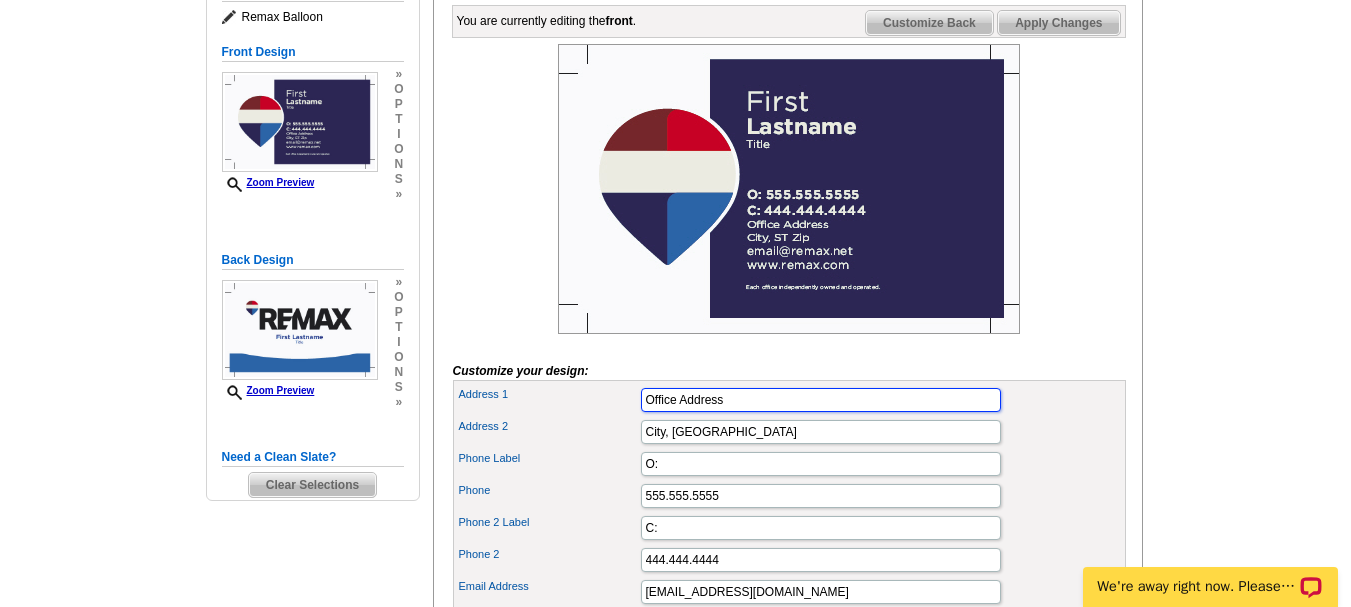 click on "Office Address" at bounding box center (821, 400) 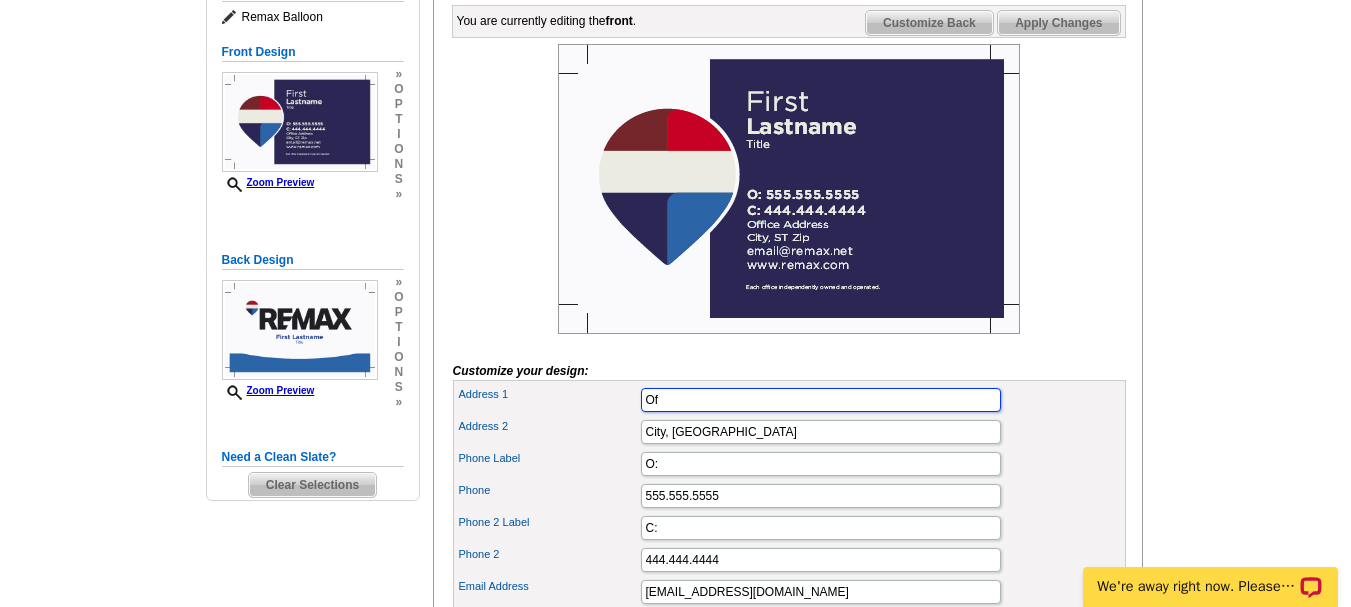 type on "O" 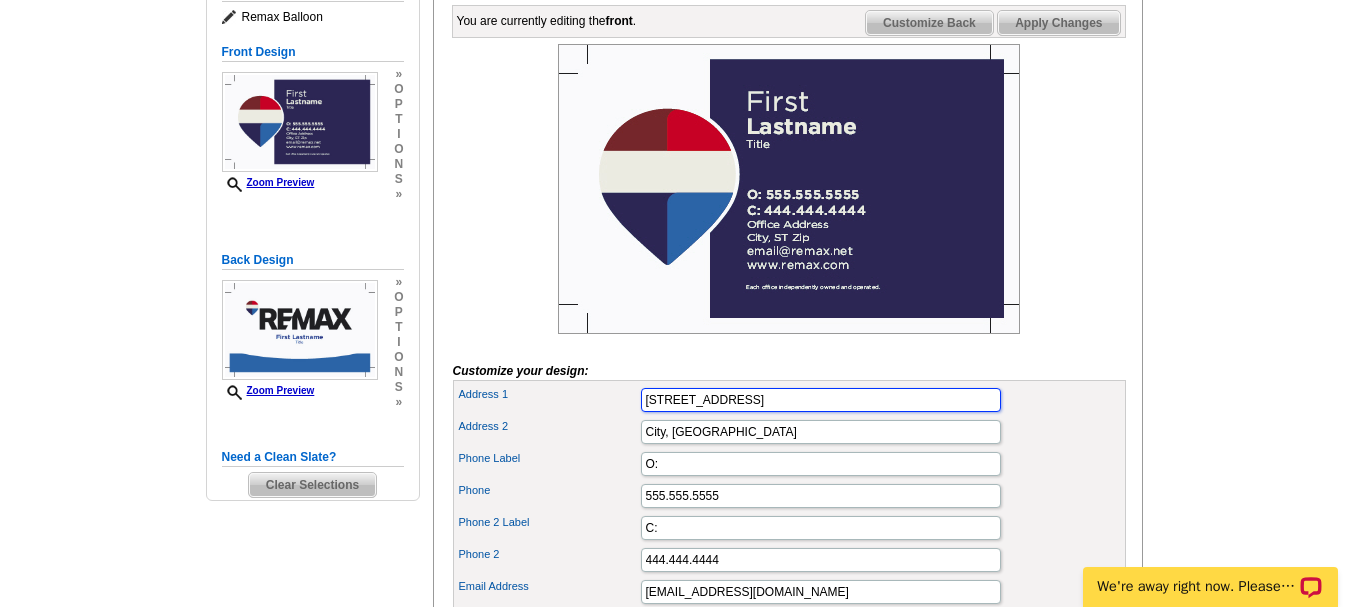 type on "[STREET_ADDRESS]" 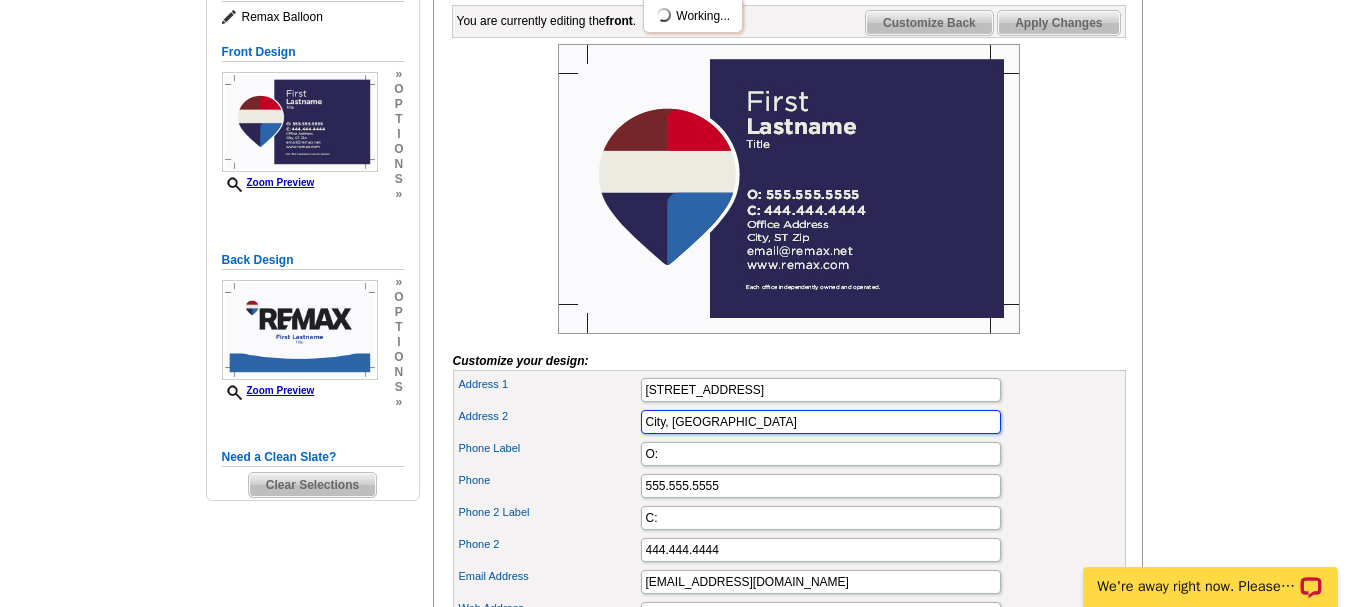 scroll, scrollTop: 0, scrollLeft: 0, axis: both 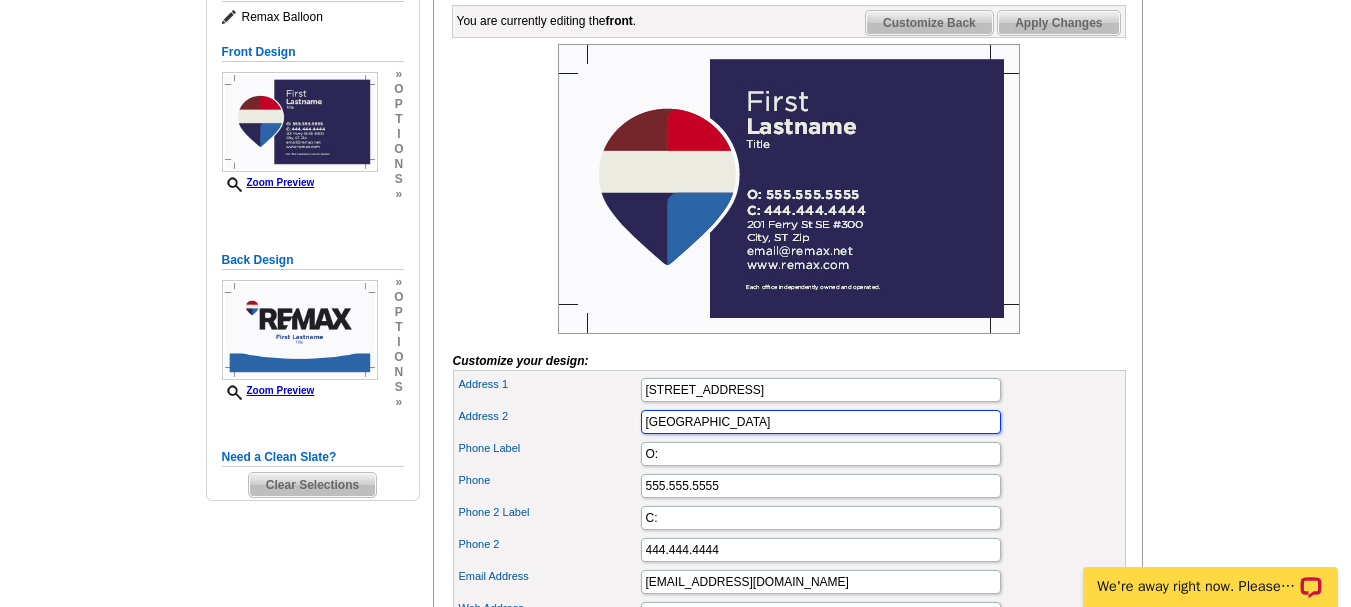 type on "Salem, OR 97301" 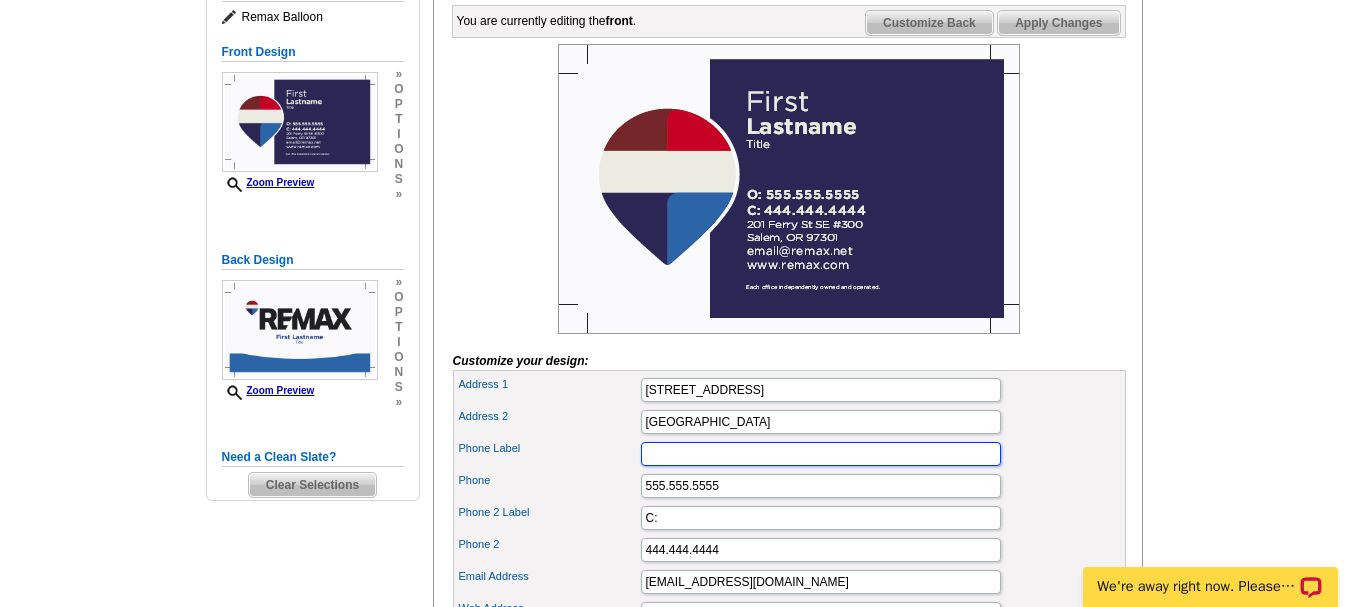 type 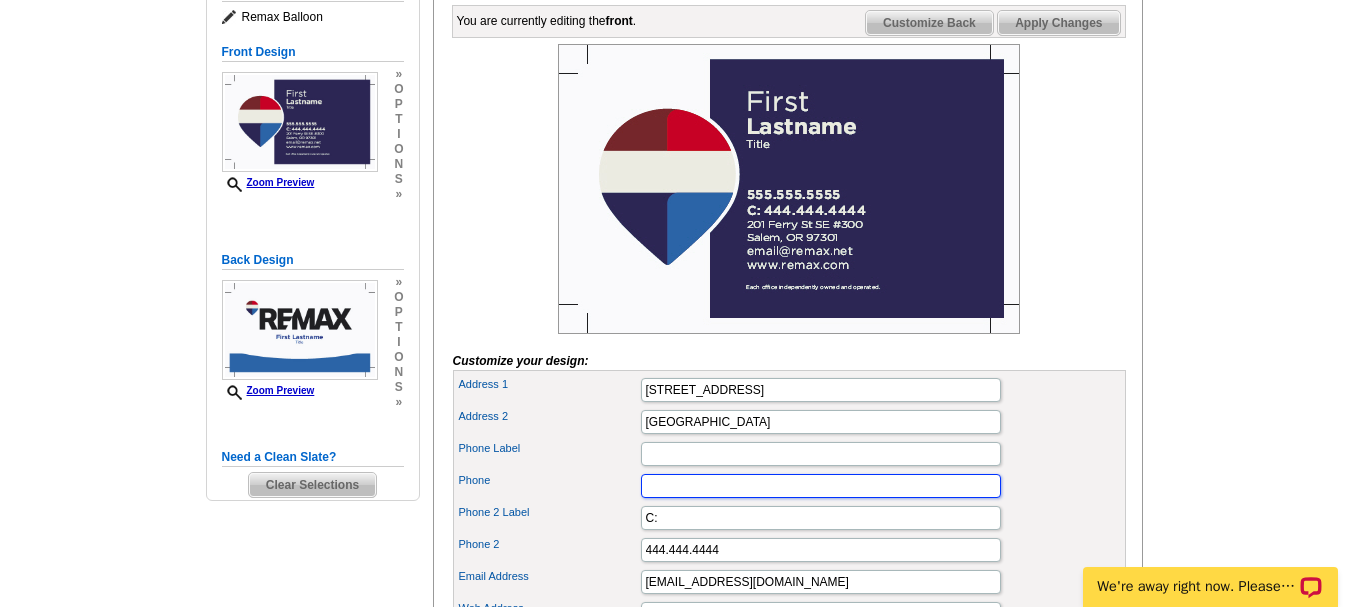type 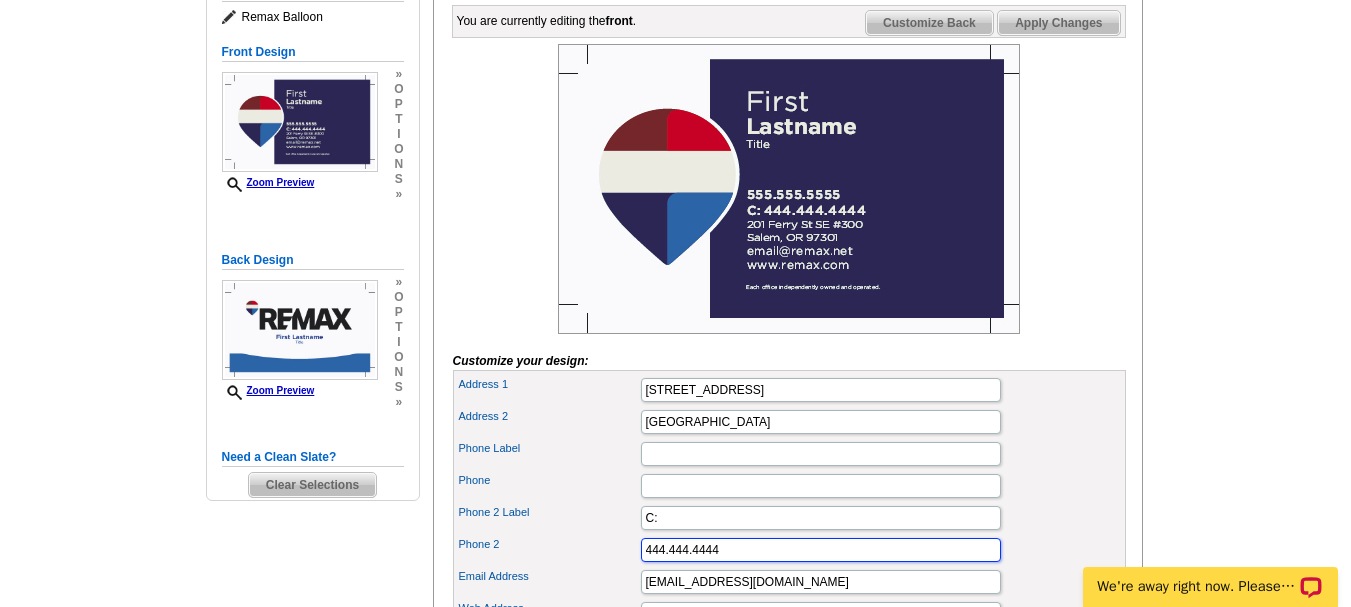 click on "444.444.4444" at bounding box center (821, 550) 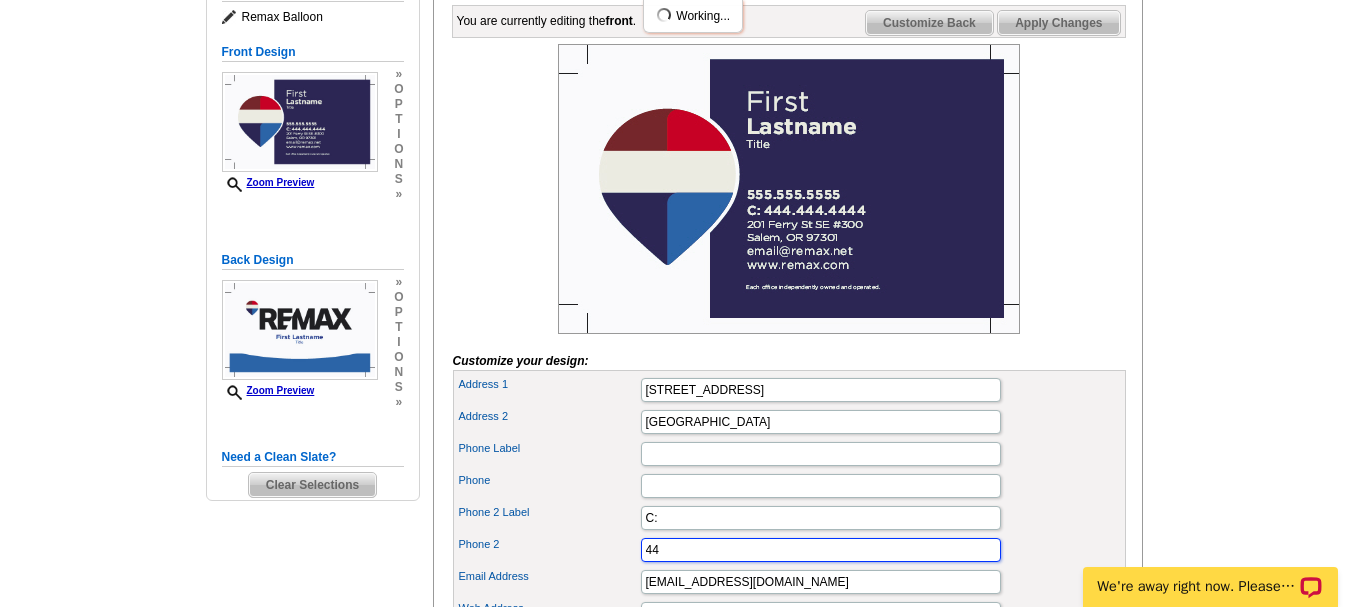 type on "4" 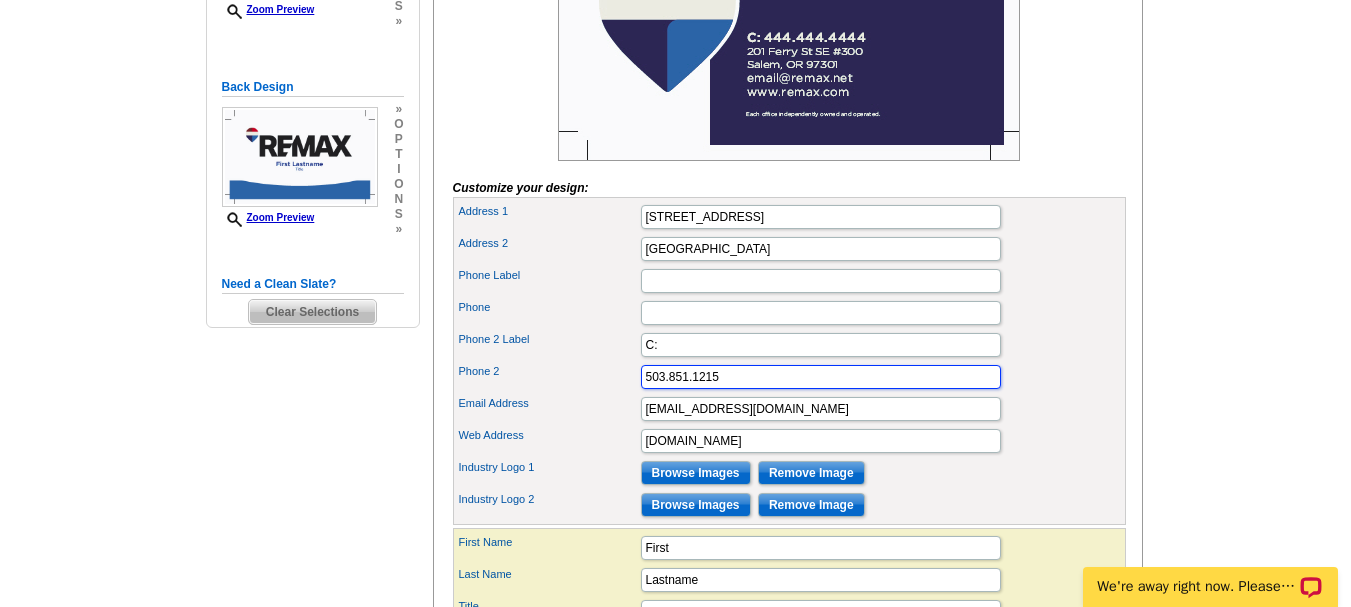 scroll, scrollTop: 500, scrollLeft: 0, axis: vertical 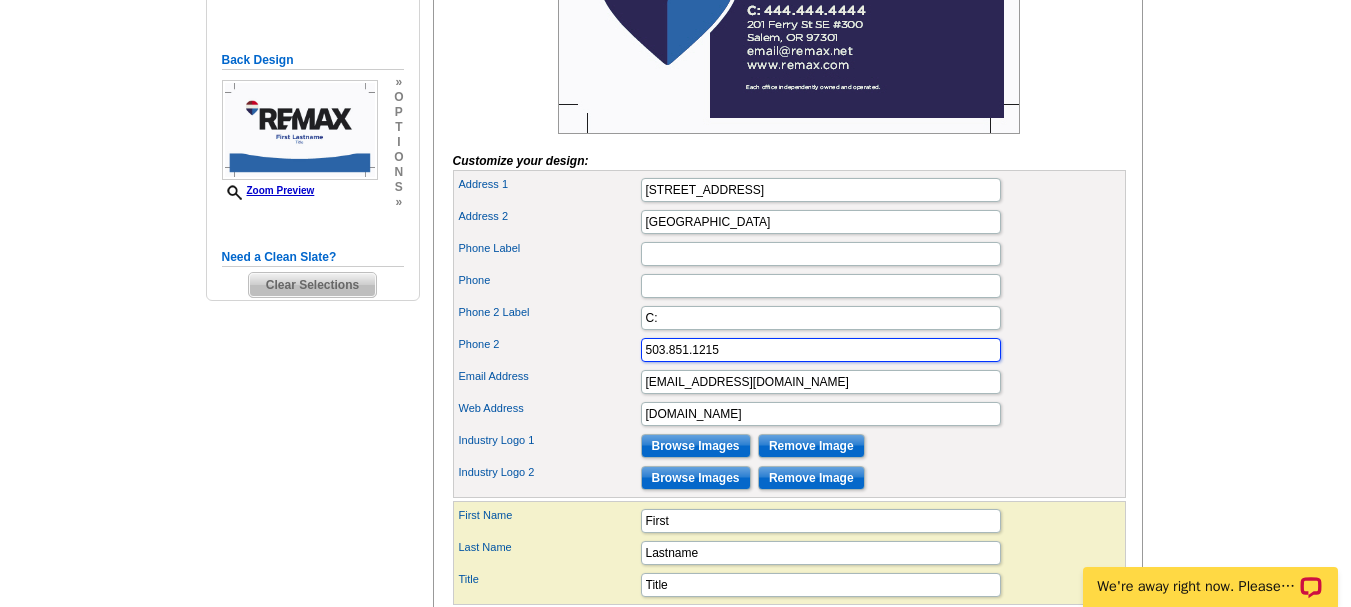 type on "503.851.1215" 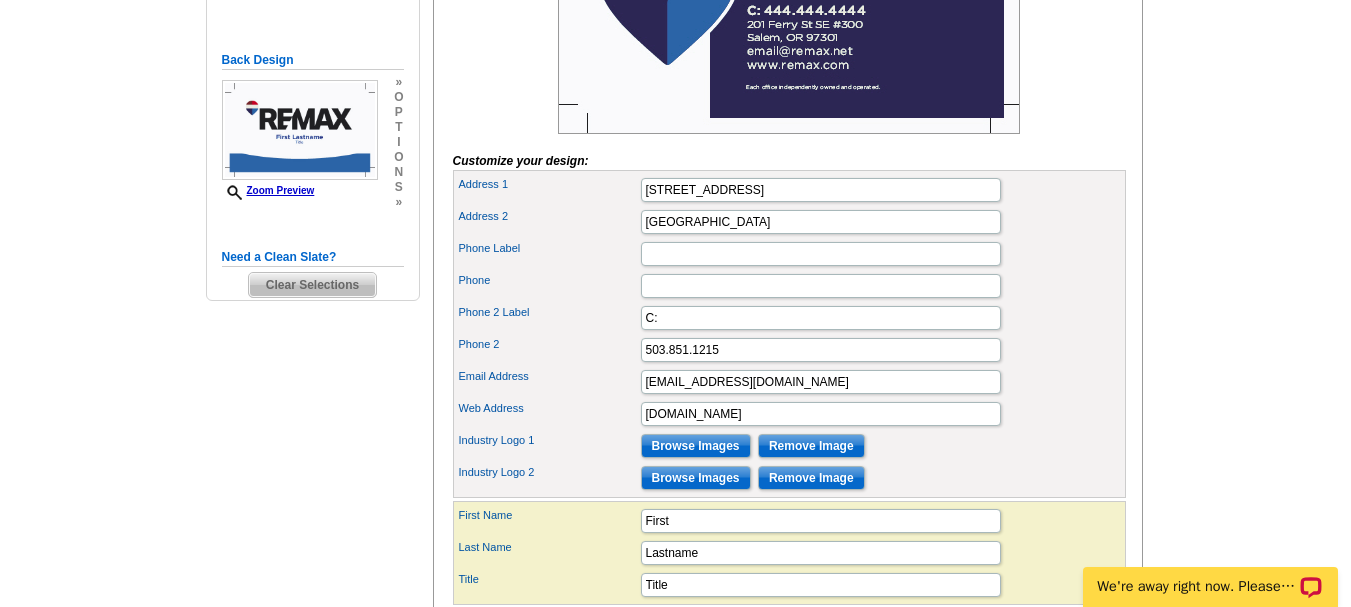 click on "Email Address
email@remax.net" at bounding box center [789, 382] 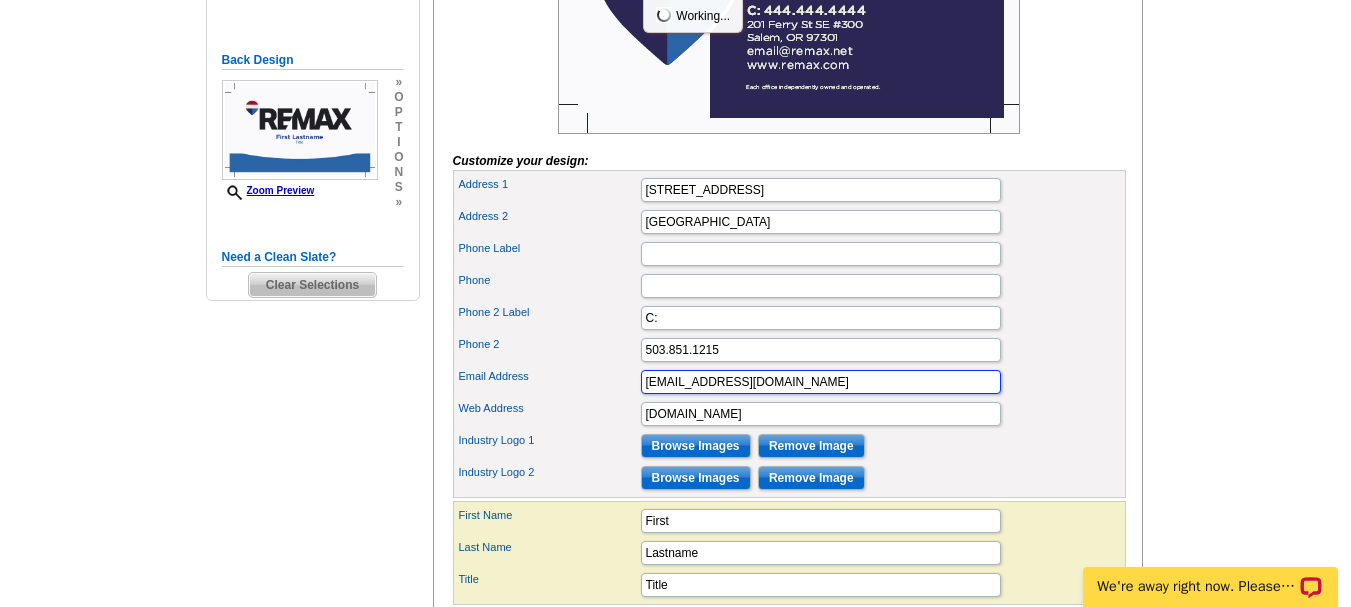 click on "email@remax.net" at bounding box center [821, 382] 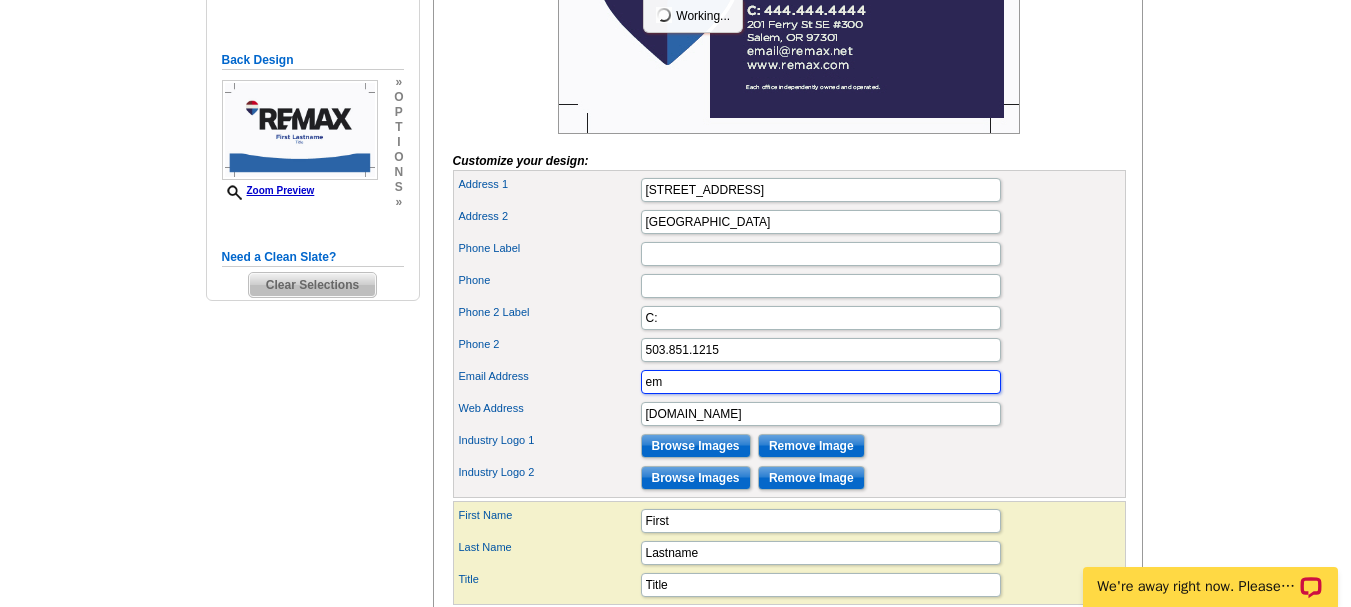type on "e" 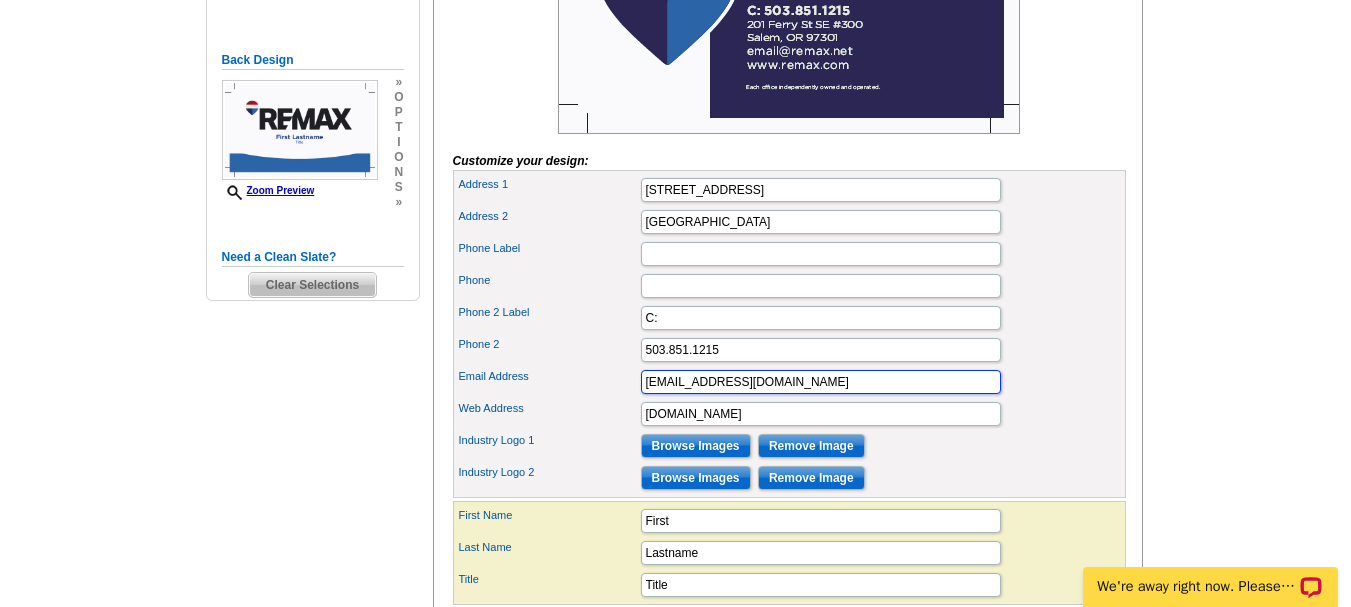 type on "ericwellard@gmail.com" 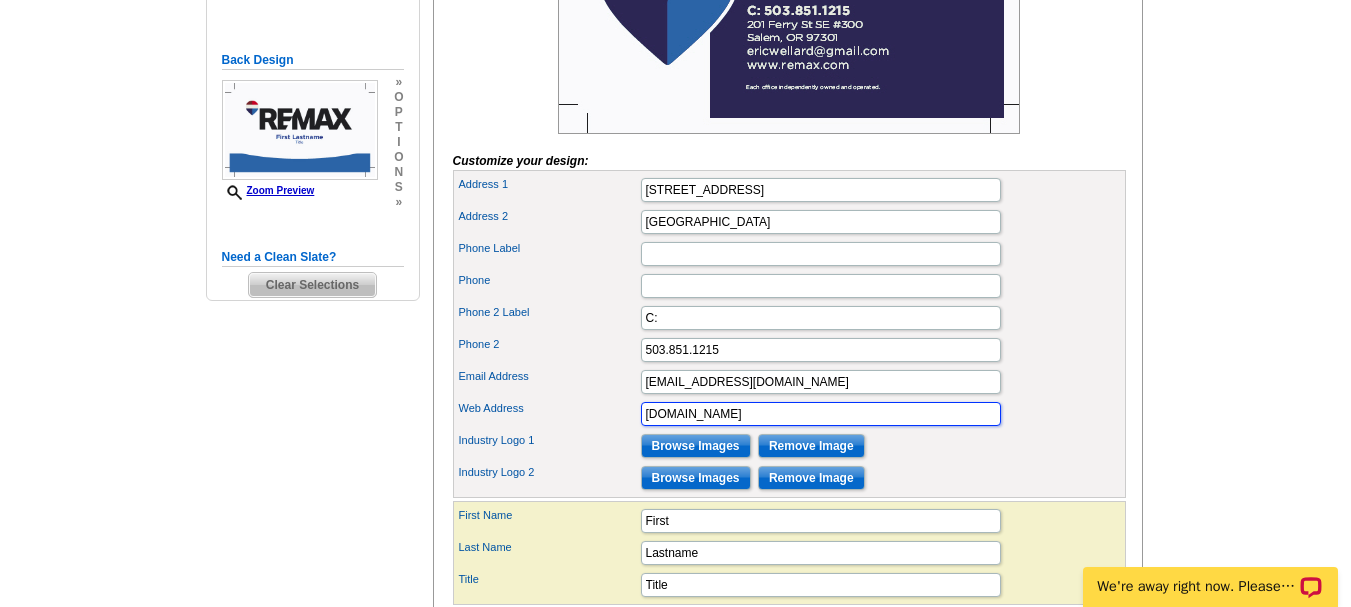 type on "eric.bemiswellardgroup.com" 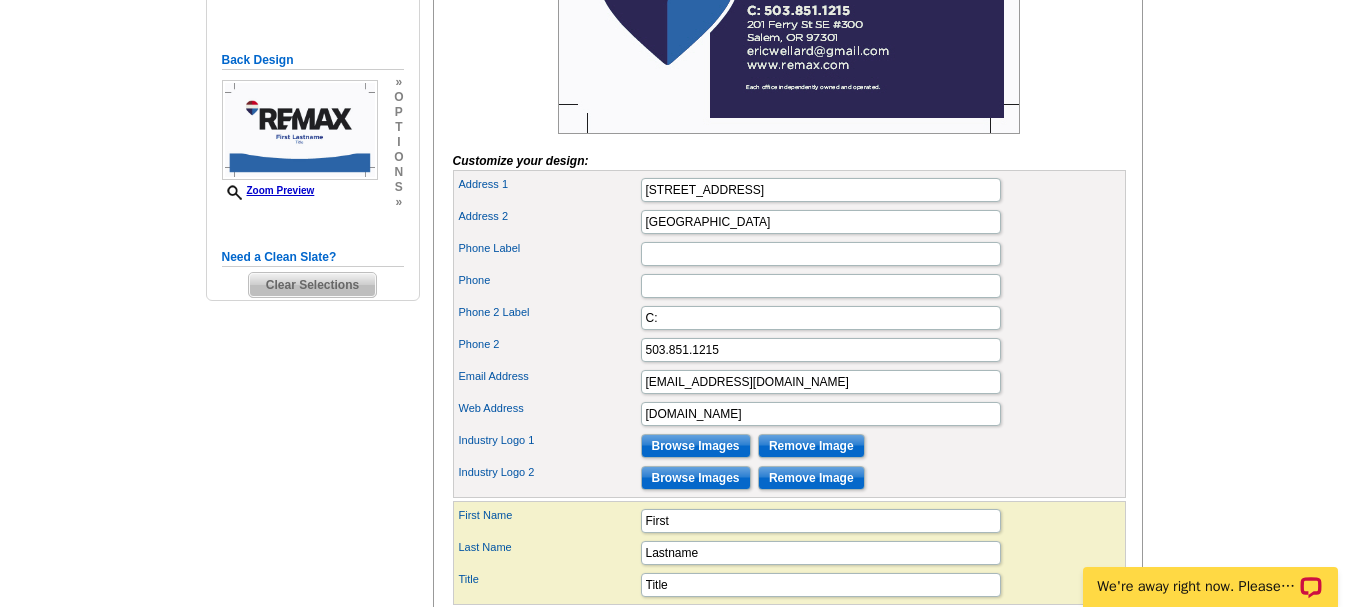 click on "Industry Logo 1
Browse Images
Remove Image" at bounding box center (789, 446) 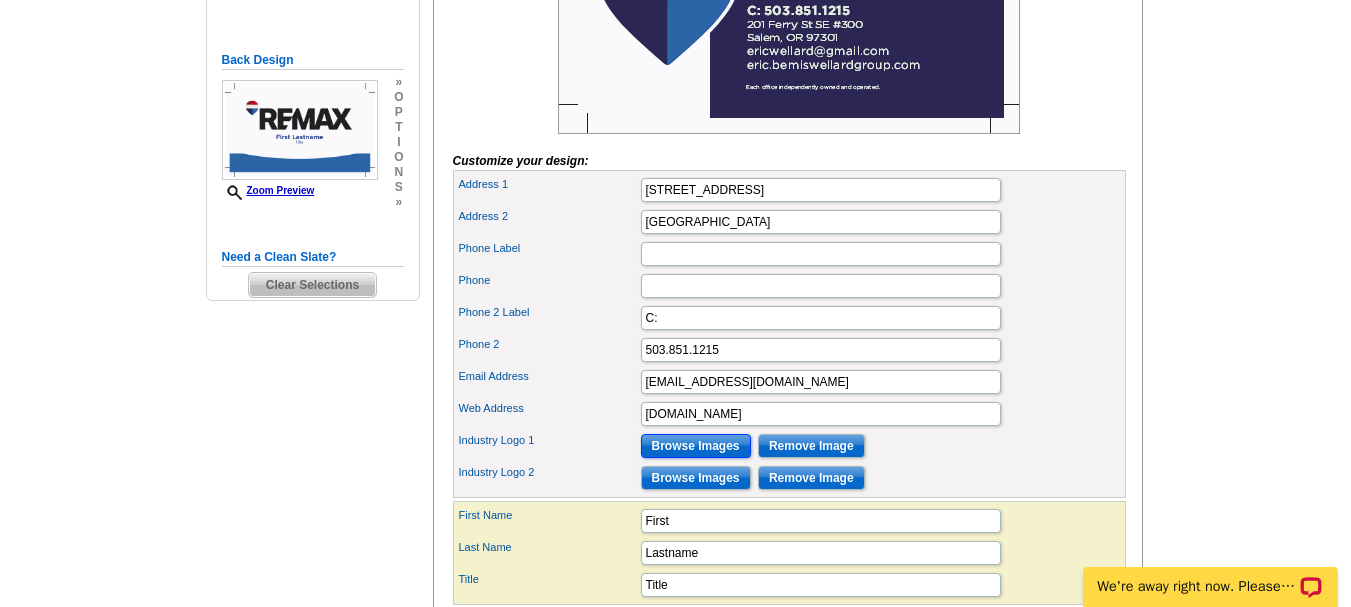 click on "Browse Images" at bounding box center (696, 446) 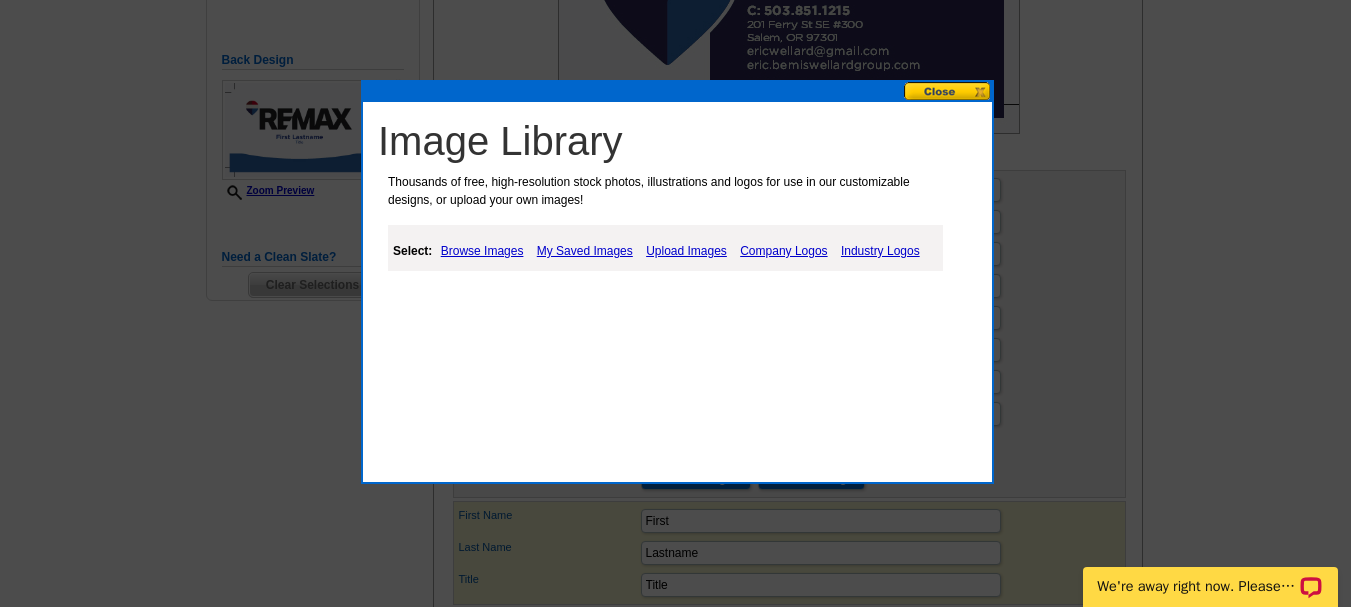 click on "Browse Images" at bounding box center (482, 251) 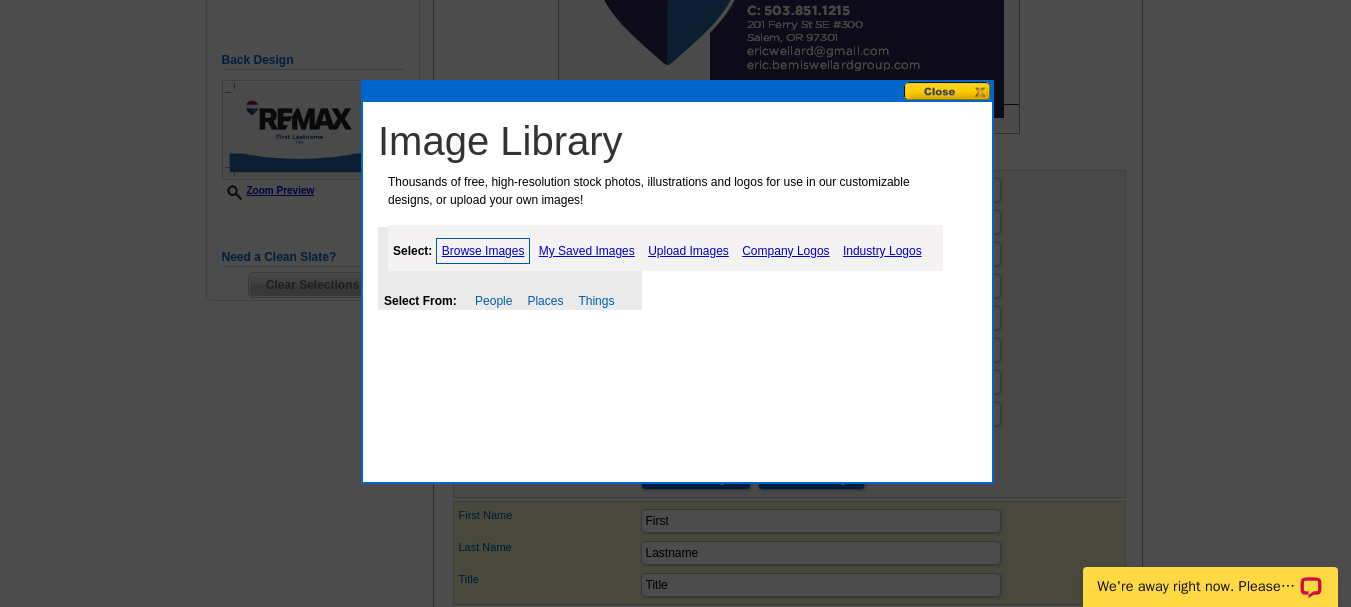 click on "Industry Logos" at bounding box center (882, 251) 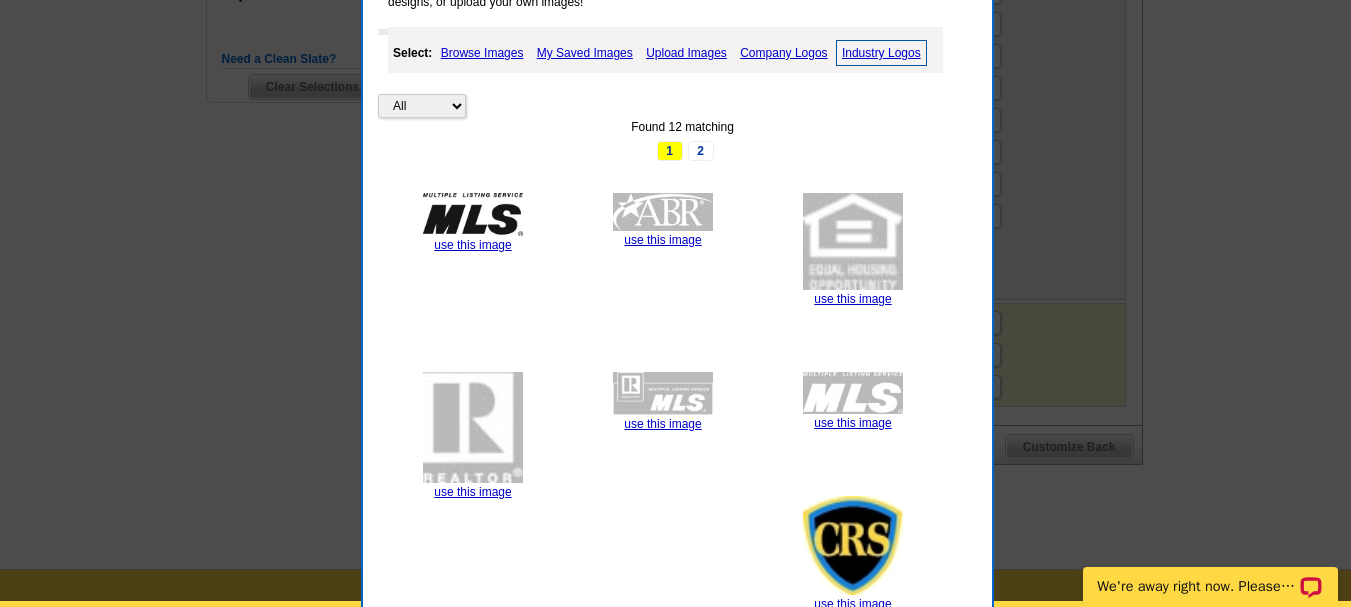scroll, scrollTop: 700, scrollLeft: 0, axis: vertical 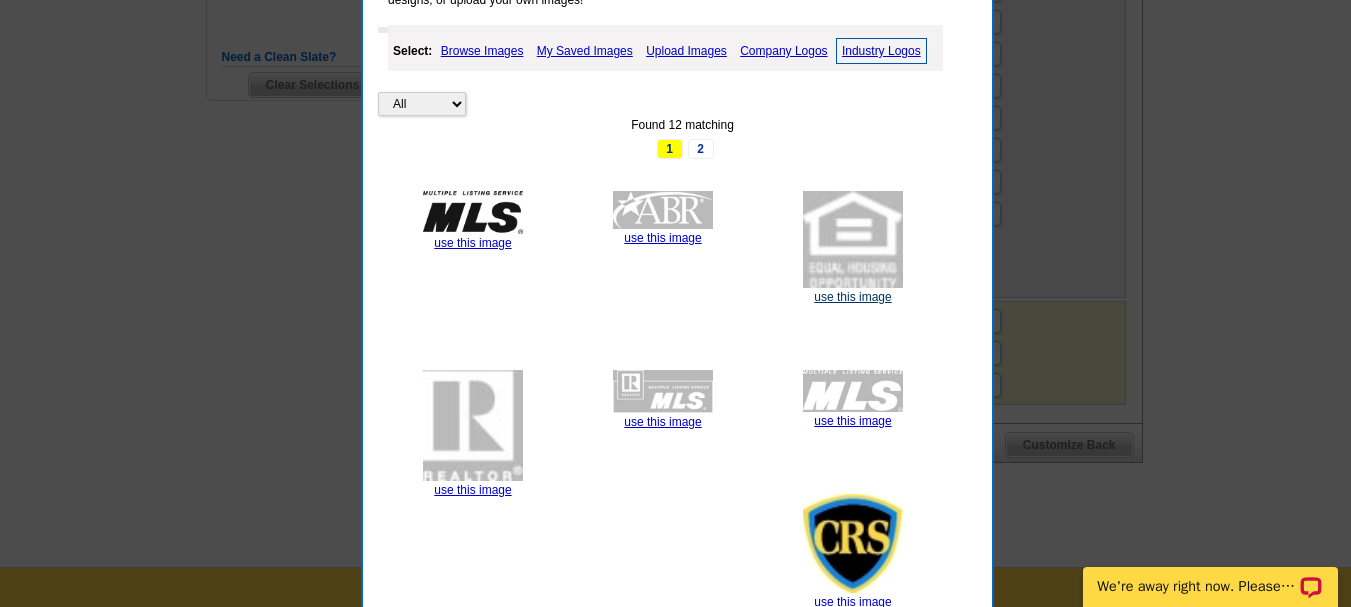 click on "use this image" at bounding box center (852, 297) 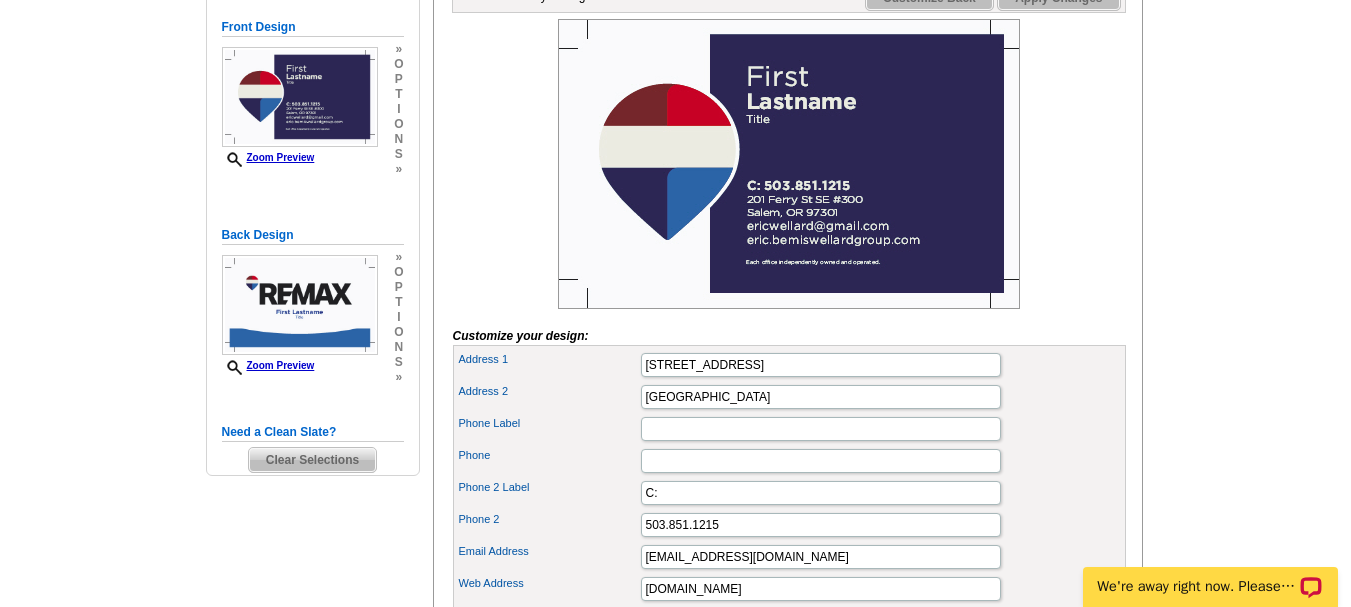scroll, scrollTop: 600, scrollLeft: 0, axis: vertical 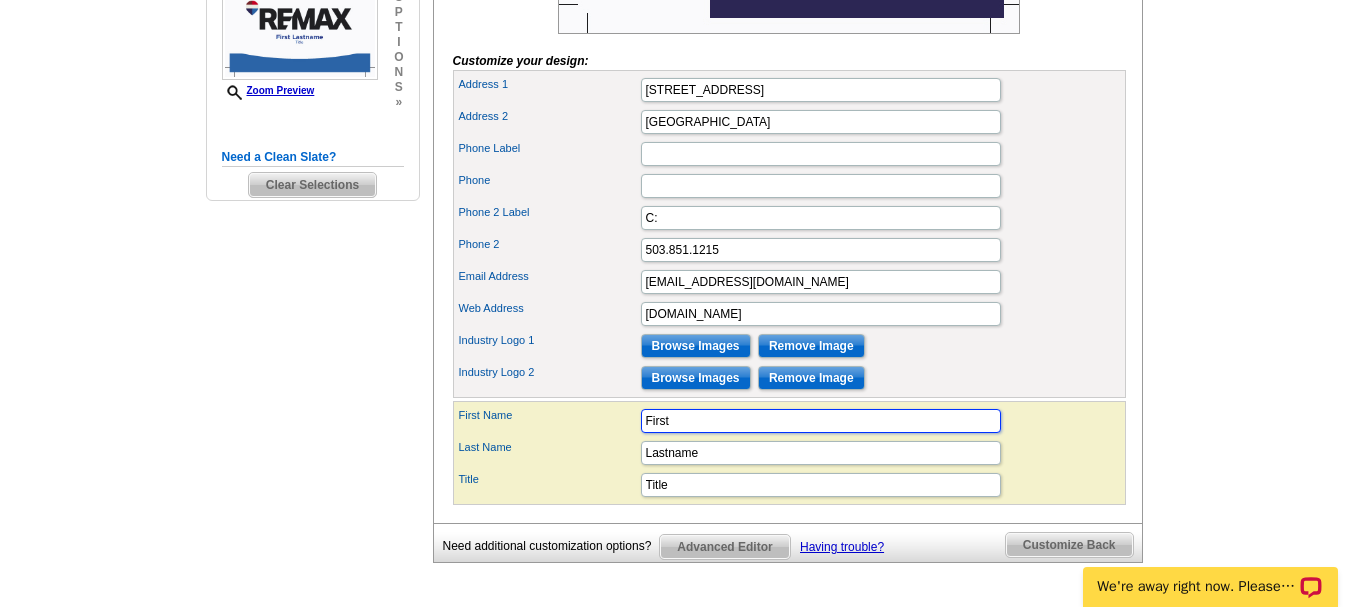 click on "First" at bounding box center [821, 421] 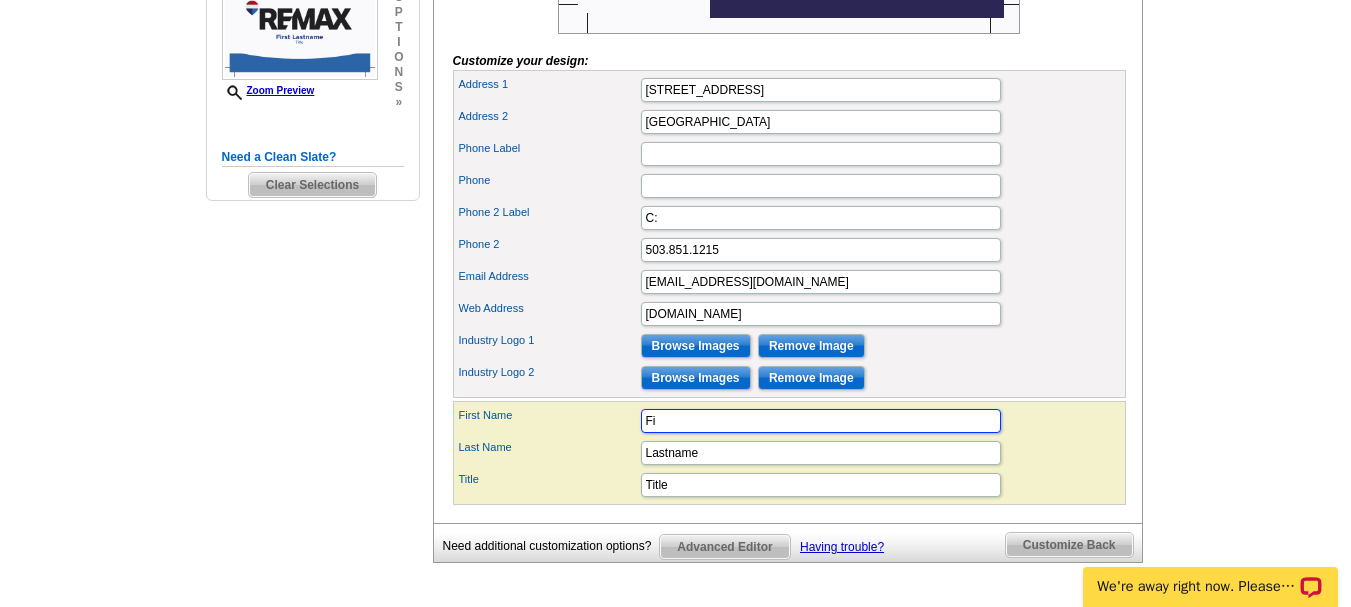 type on "F" 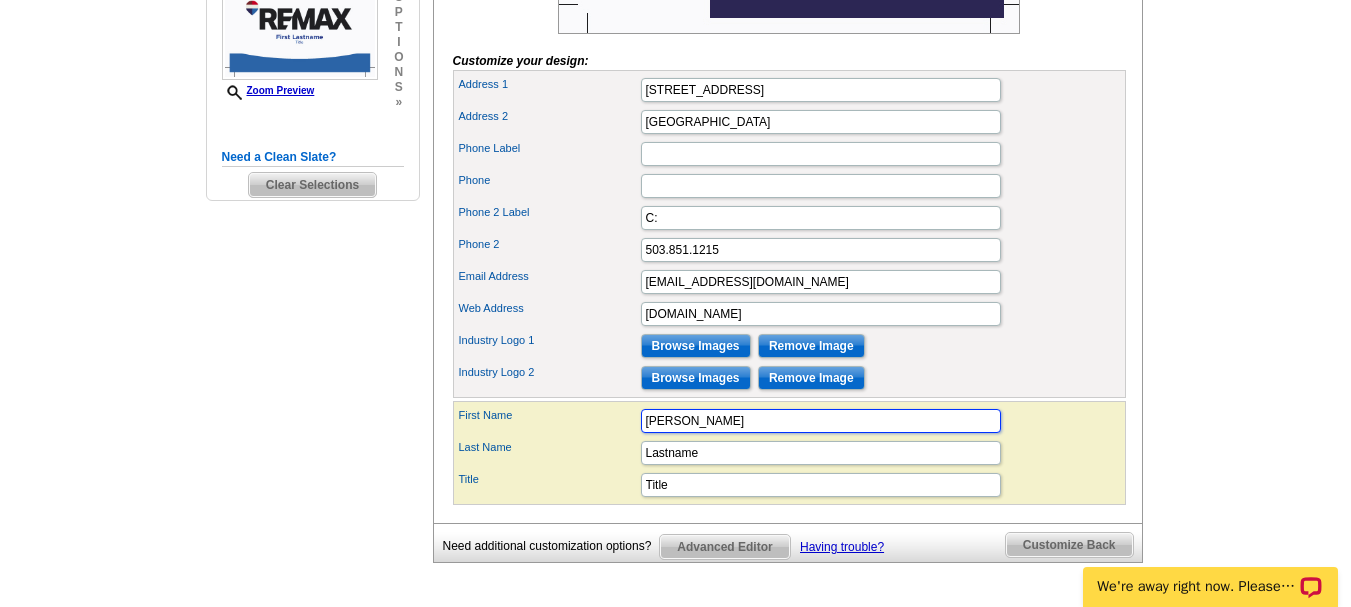 type on "Eric" 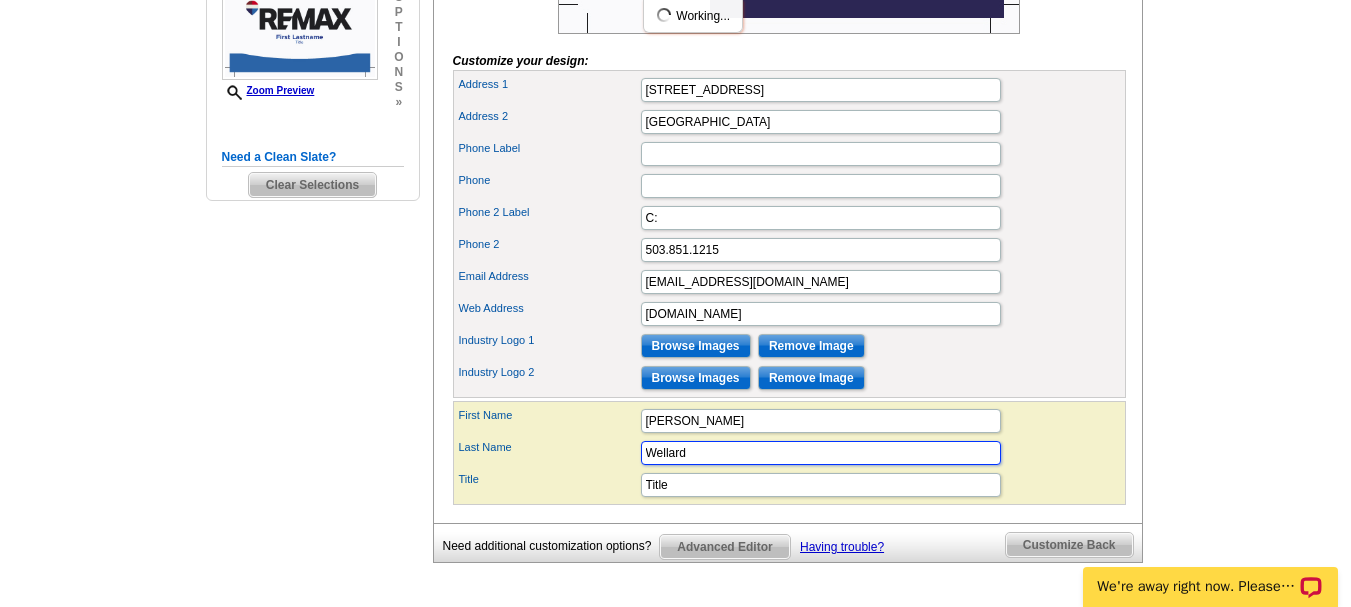 type on "Wellard" 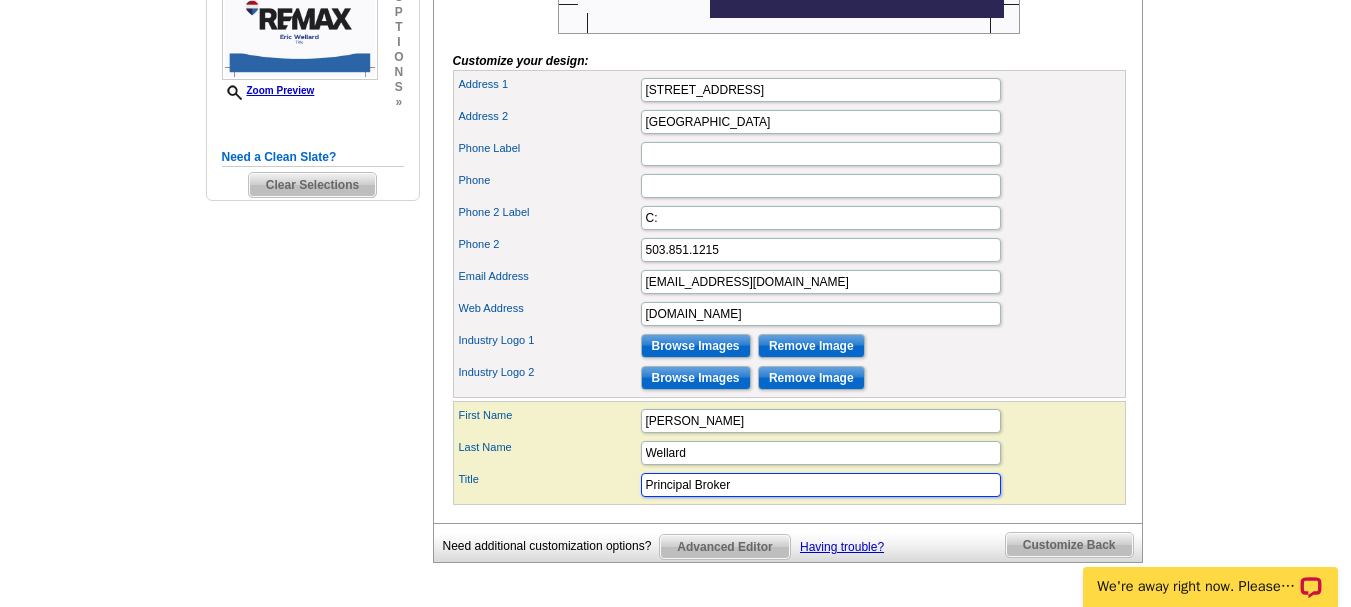 type on "Principal Broker" 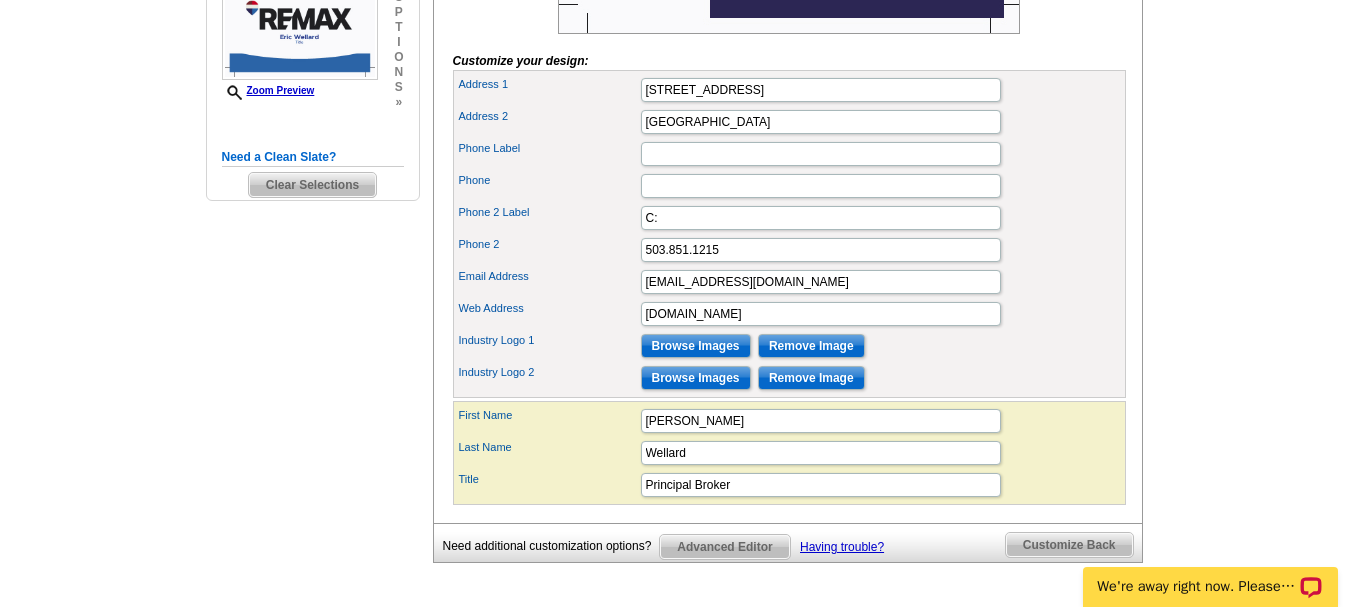 click on "Last Name
Wellard" at bounding box center [789, 453] 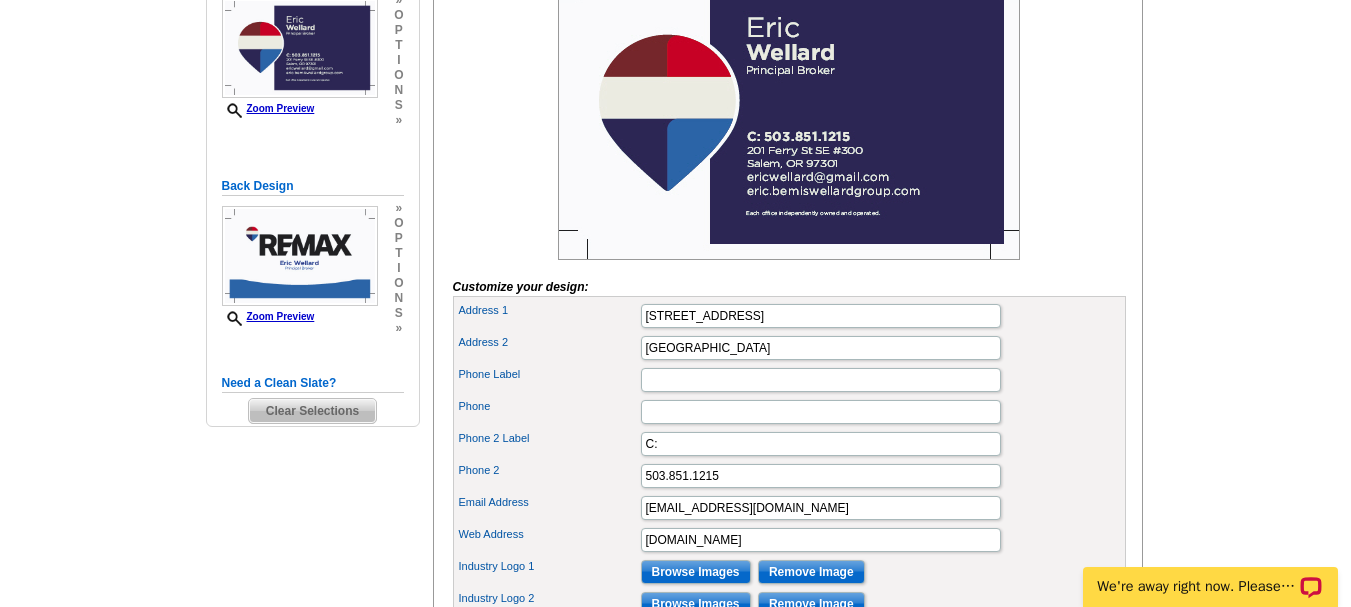 scroll, scrollTop: 600, scrollLeft: 0, axis: vertical 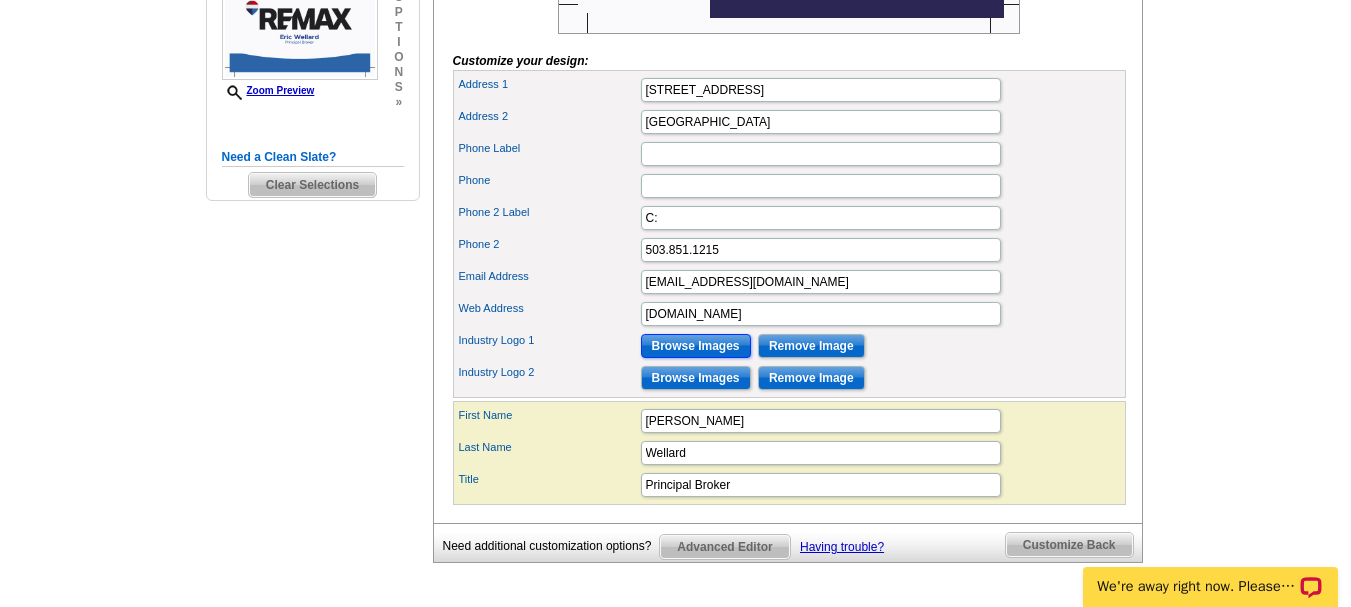 click on "Browse Images" at bounding box center (696, 346) 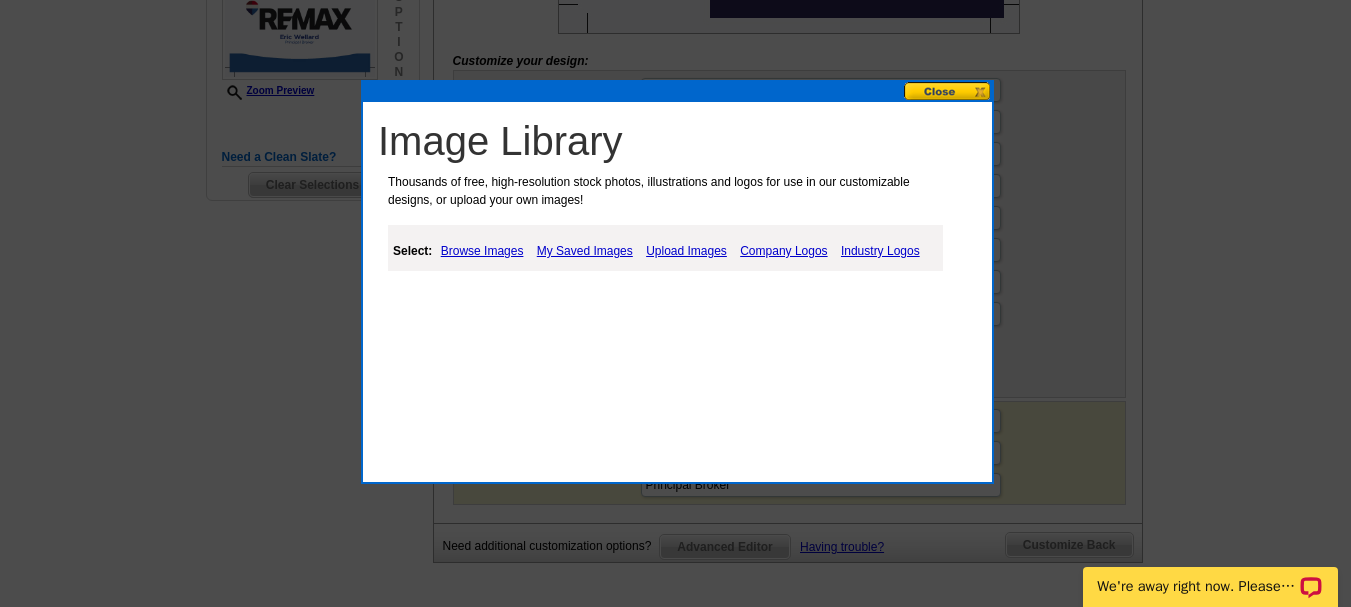 click on "Industry Logos" at bounding box center (880, 251) 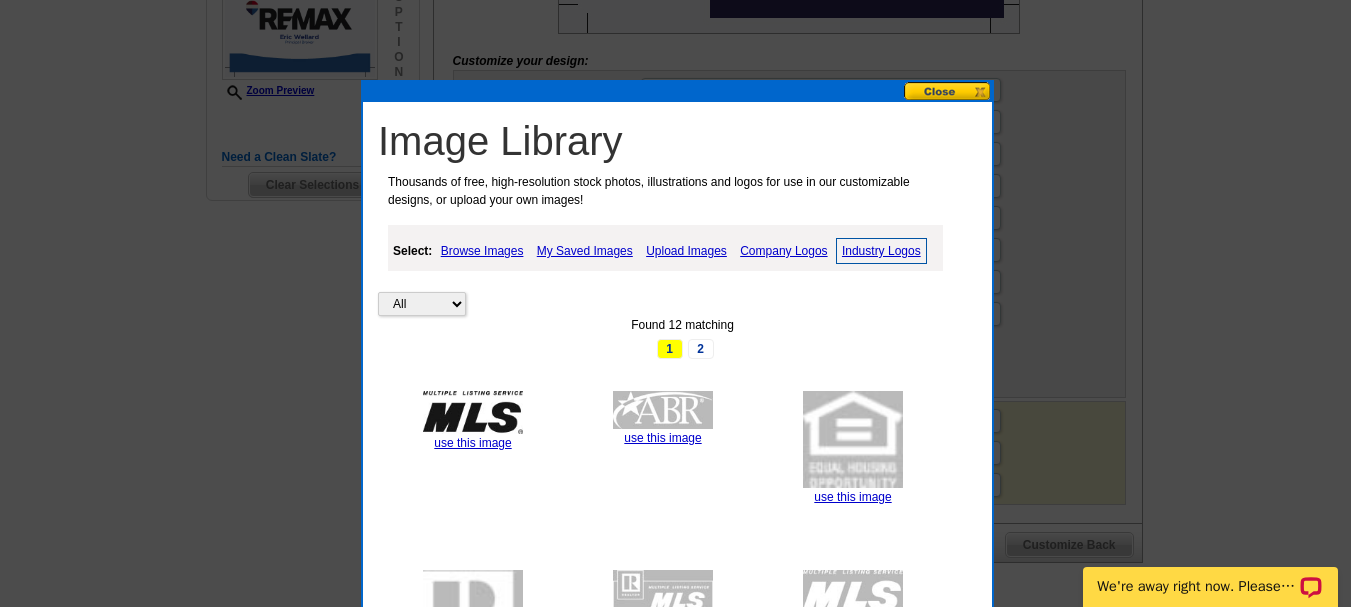 scroll, scrollTop: 1100, scrollLeft: 0, axis: vertical 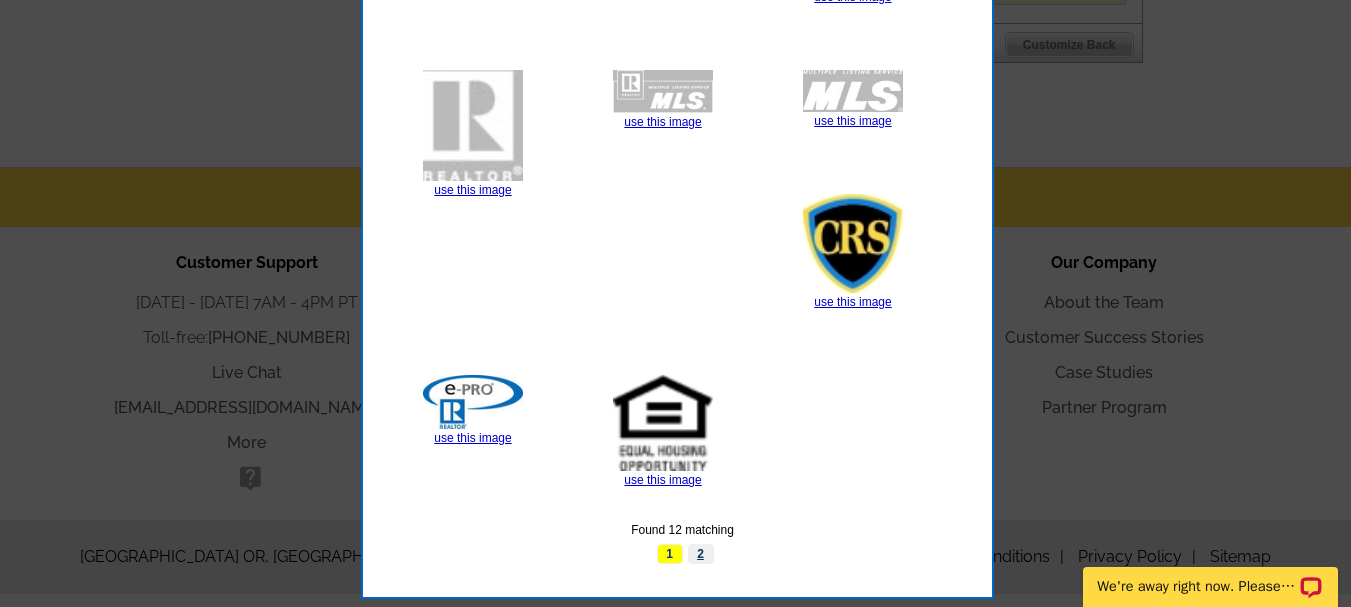 click on "2" at bounding box center (701, 554) 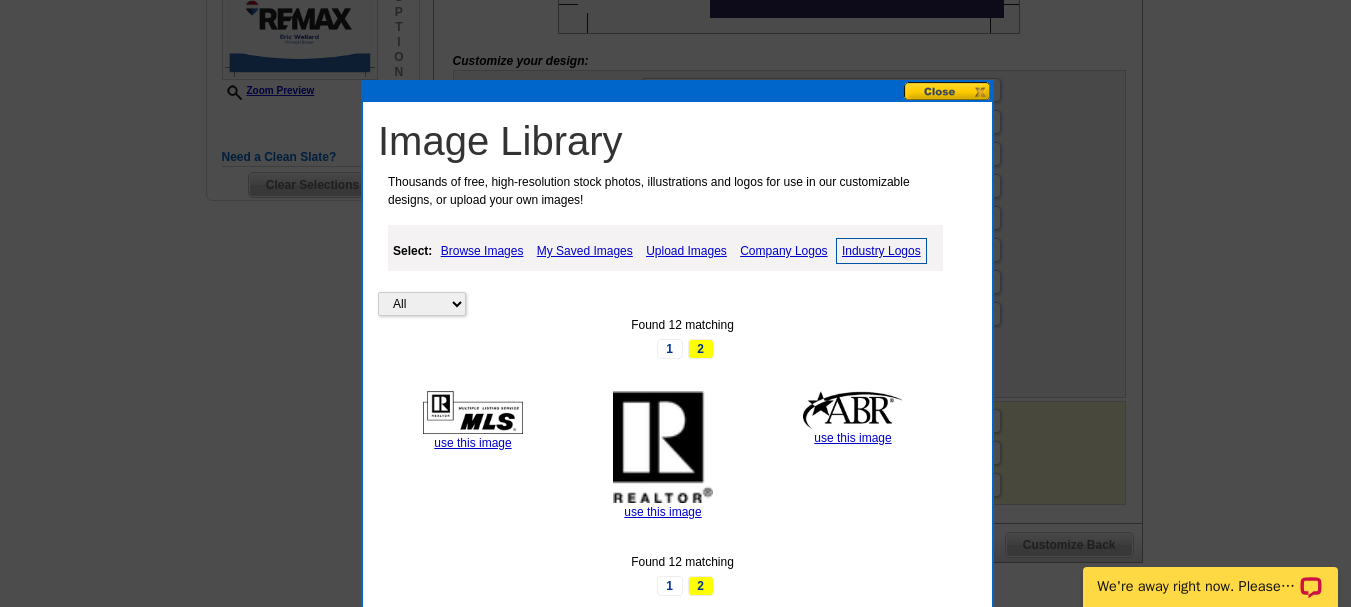 scroll, scrollTop: 700, scrollLeft: 0, axis: vertical 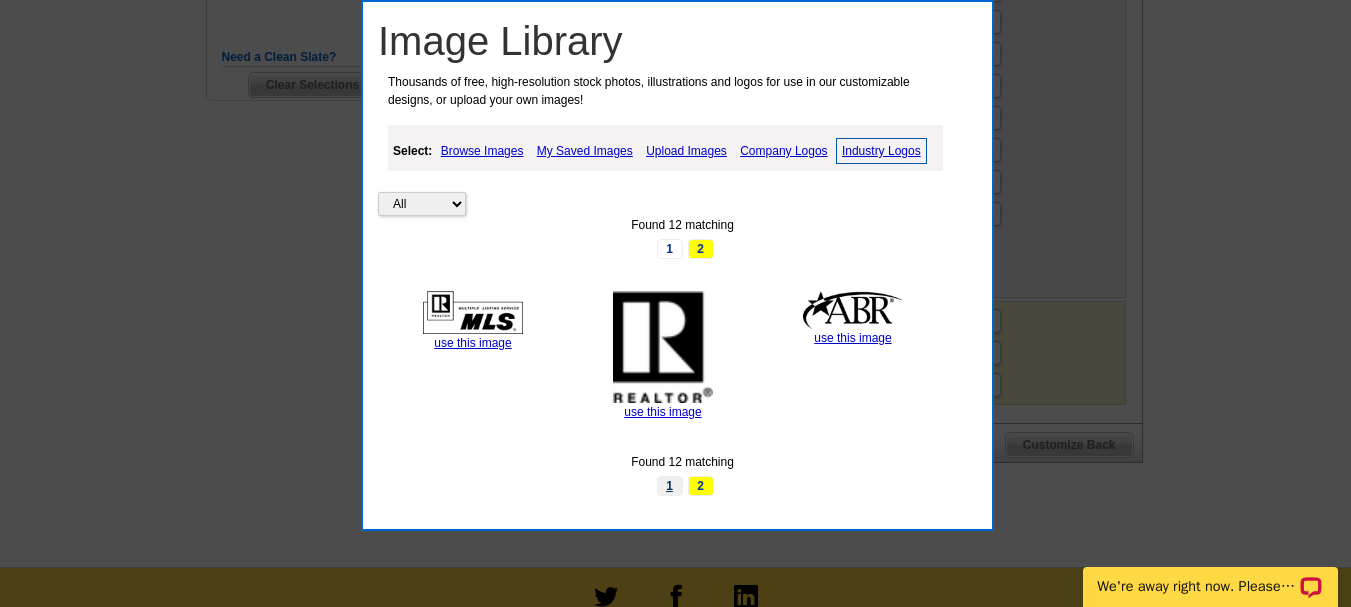 click on "1" at bounding box center [670, 486] 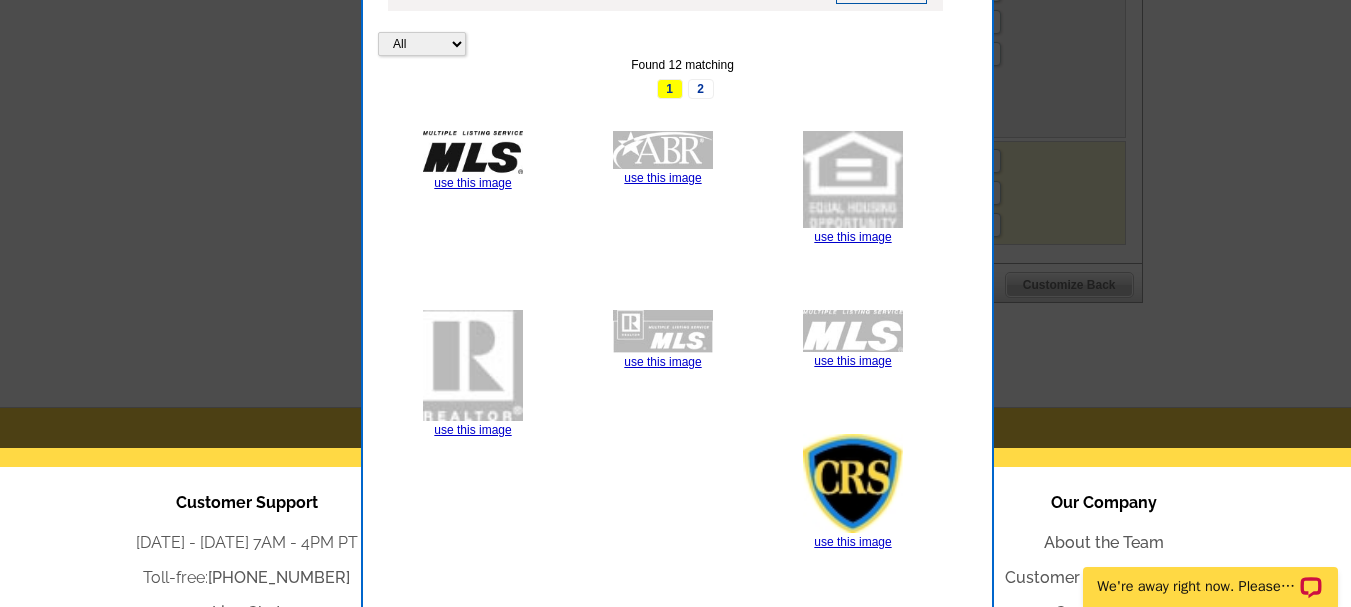 scroll, scrollTop: 1122, scrollLeft: 0, axis: vertical 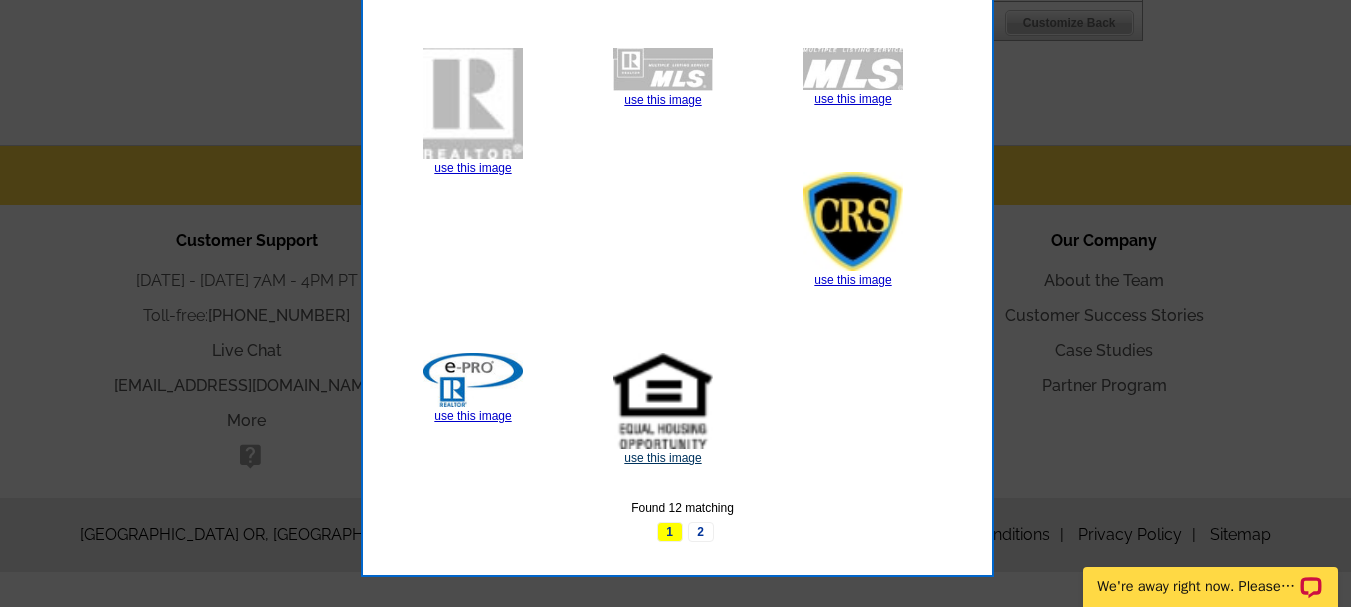 click on "use this image" at bounding box center (662, 458) 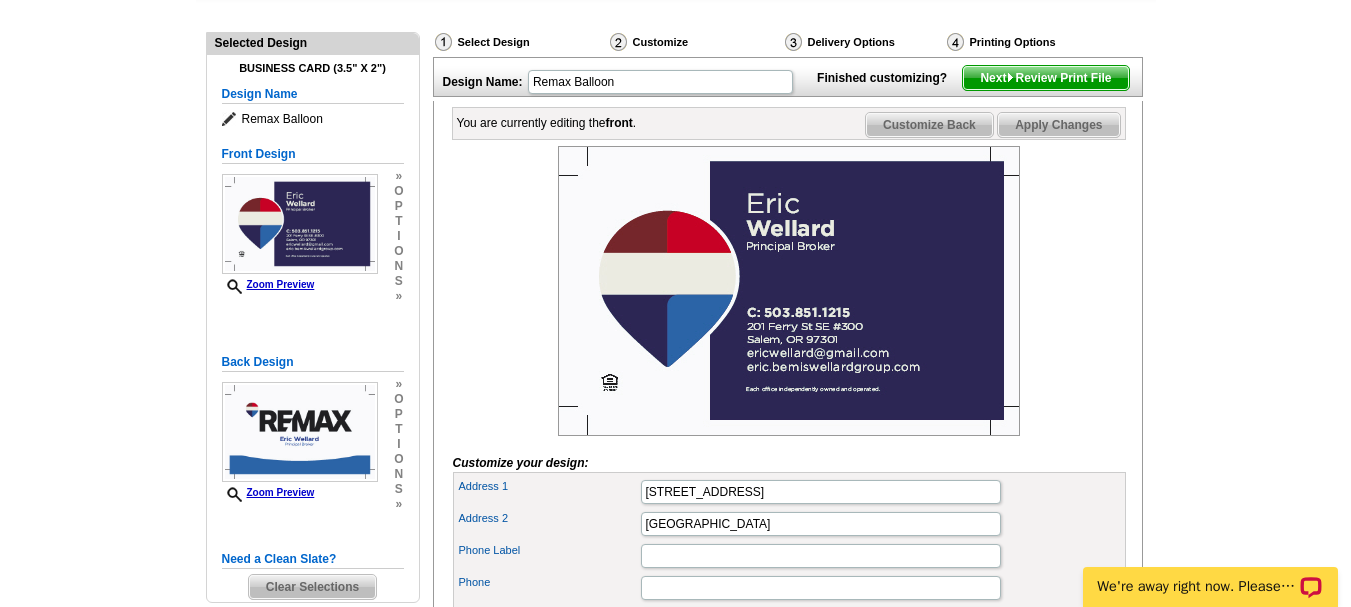 scroll, scrollTop: 200, scrollLeft: 0, axis: vertical 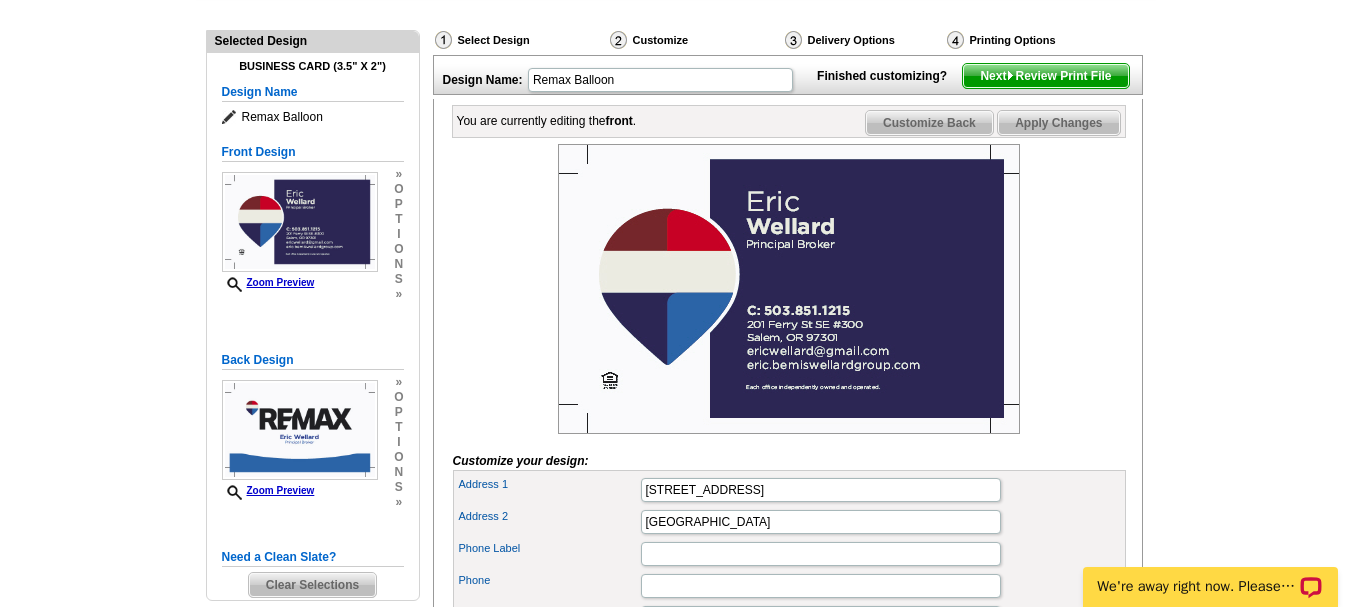 click at bounding box center (789, 289) 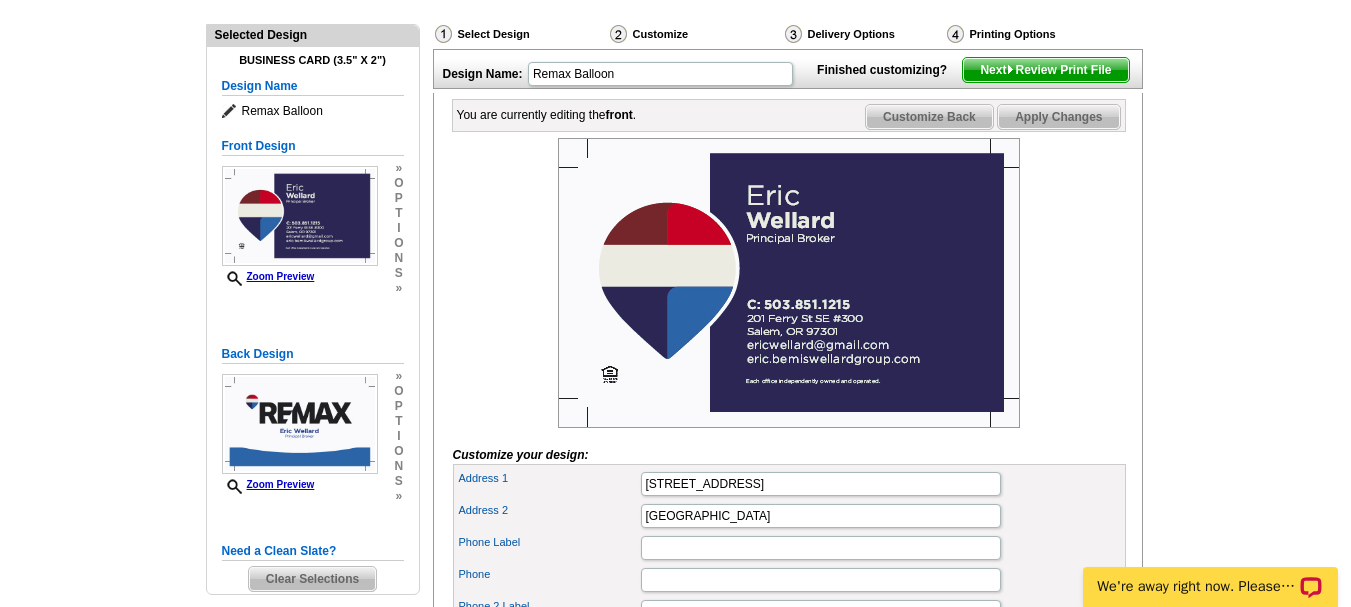 scroll, scrollTop: 200, scrollLeft: 0, axis: vertical 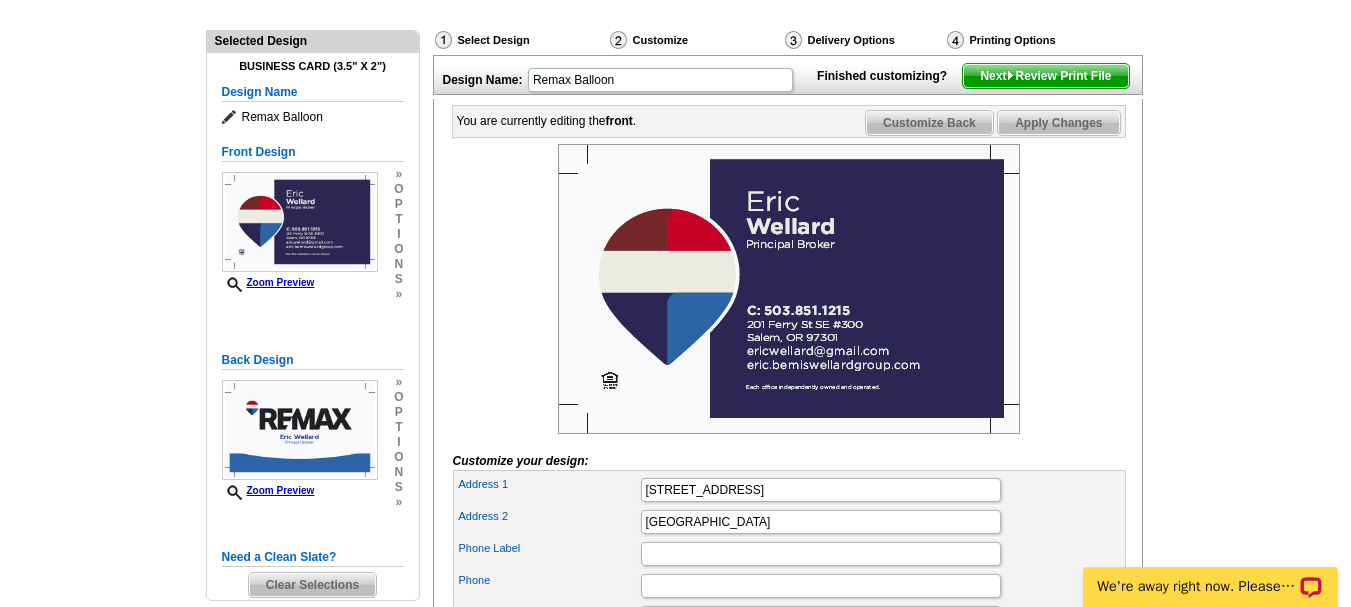 click at bounding box center (1010, 75) 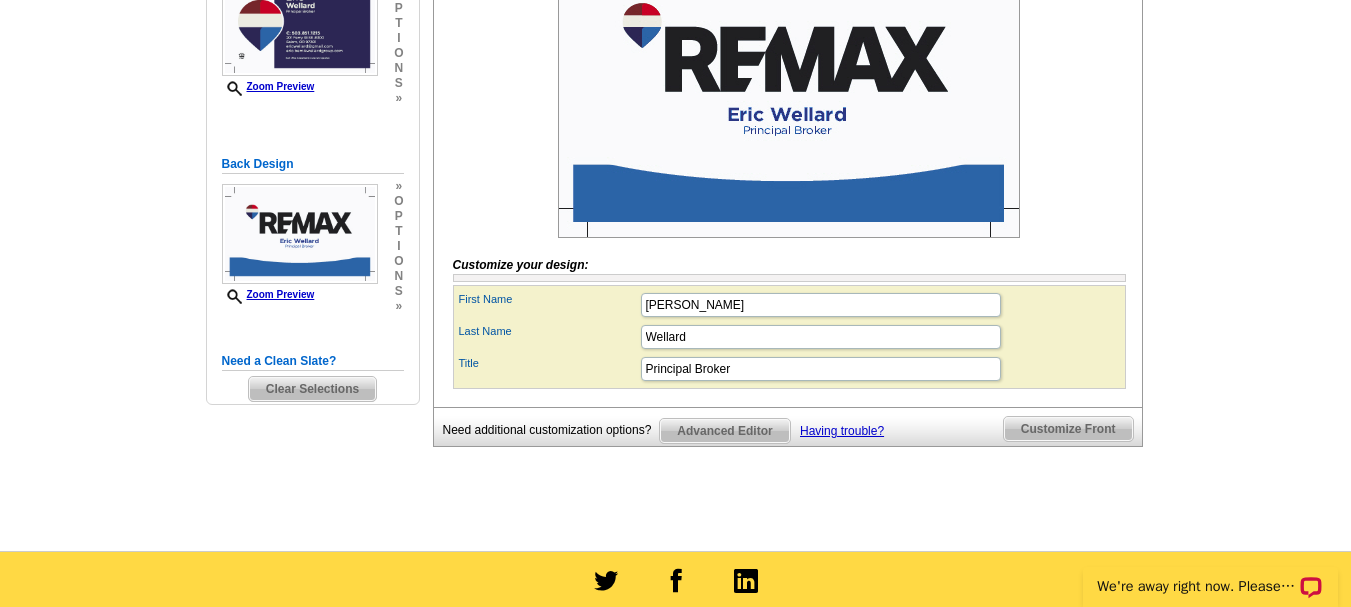 scroll, scrollTop: 200, scrollLeft: 0, axis: vertical 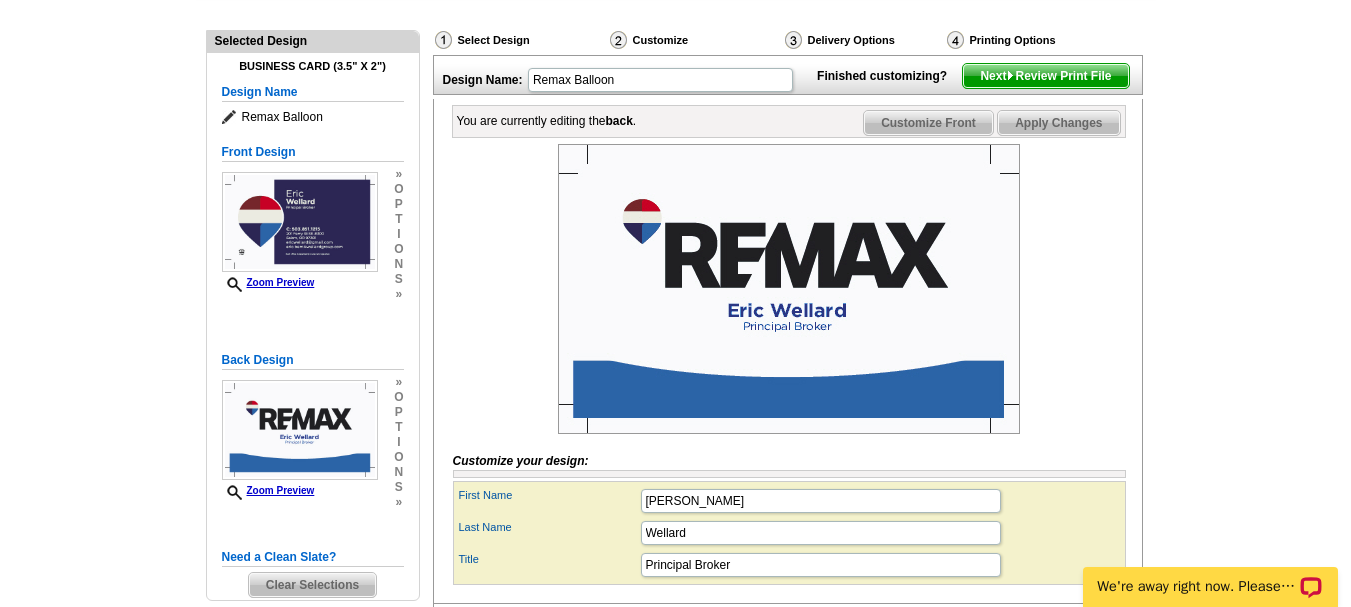 click on "Next   Review Print File" at bounding box center (1045, 76) 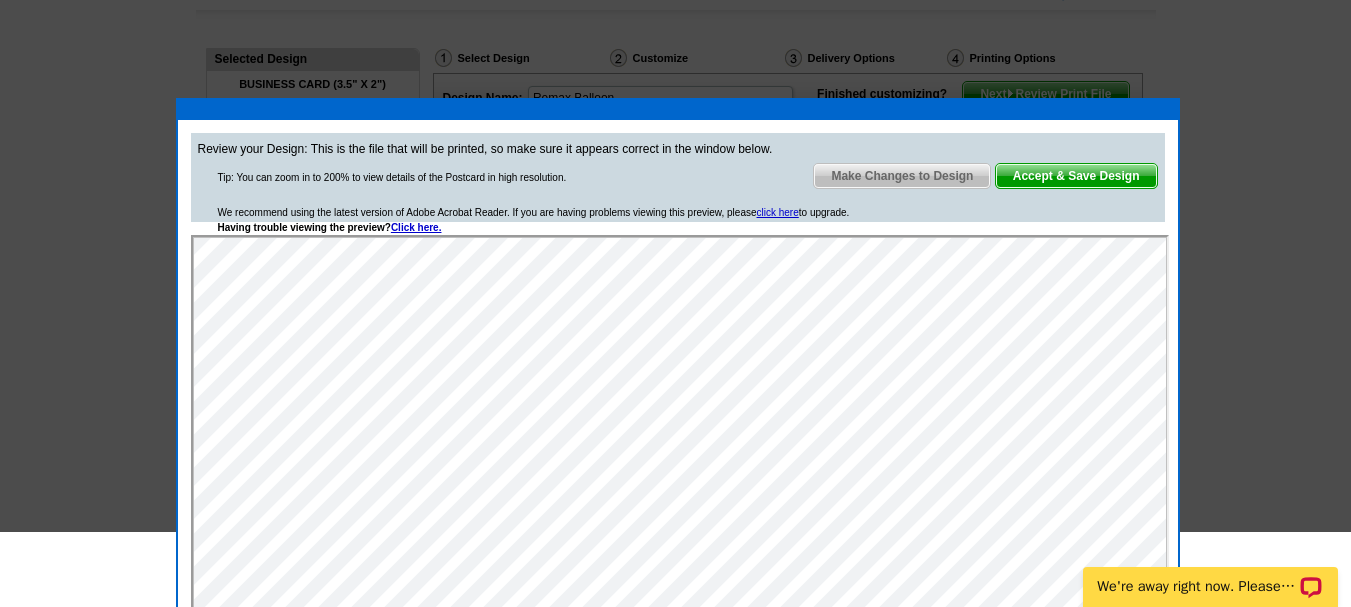 scroll, scrollTop: 100, scrollLeft: 0, axis: vertical 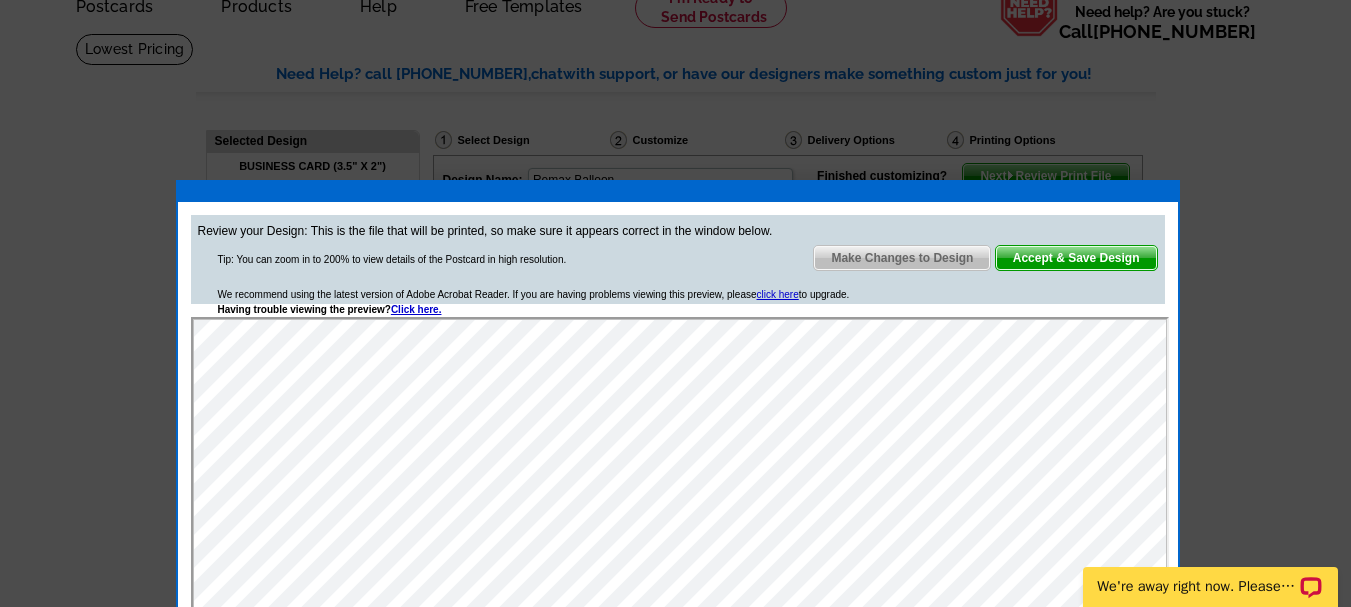 click on "Accept & Save Design" at bounding box center (1076, 258) 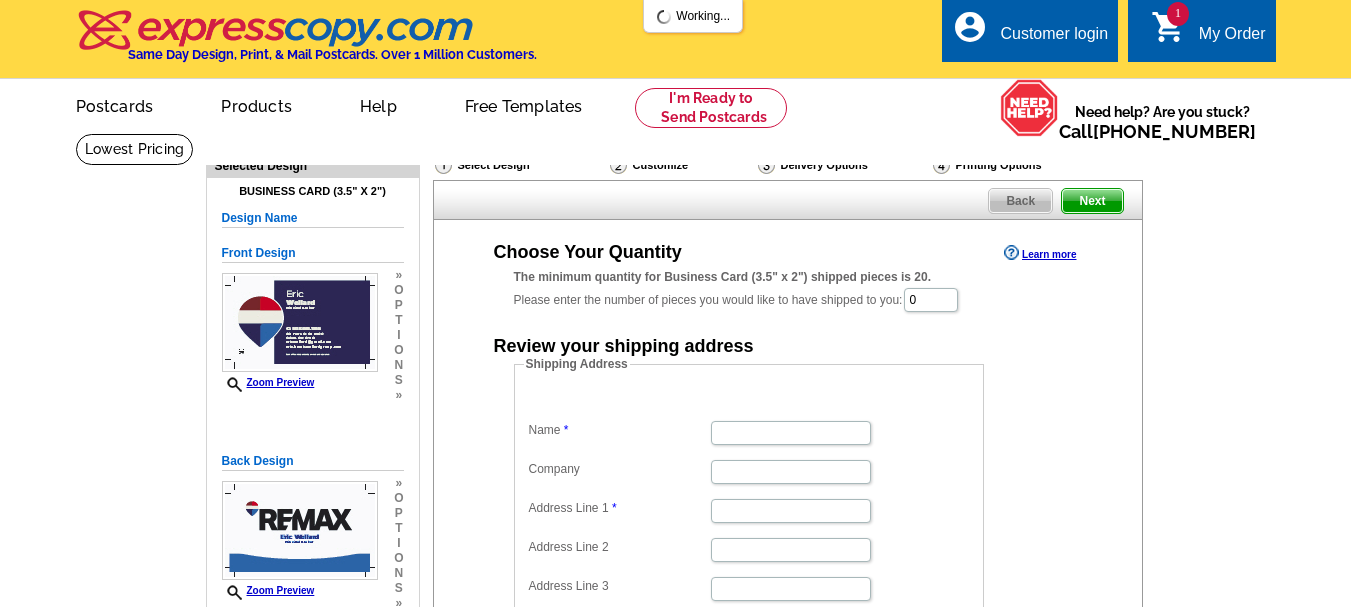scroll, scrollTop: 0, scrollLeft: 0, axis: both 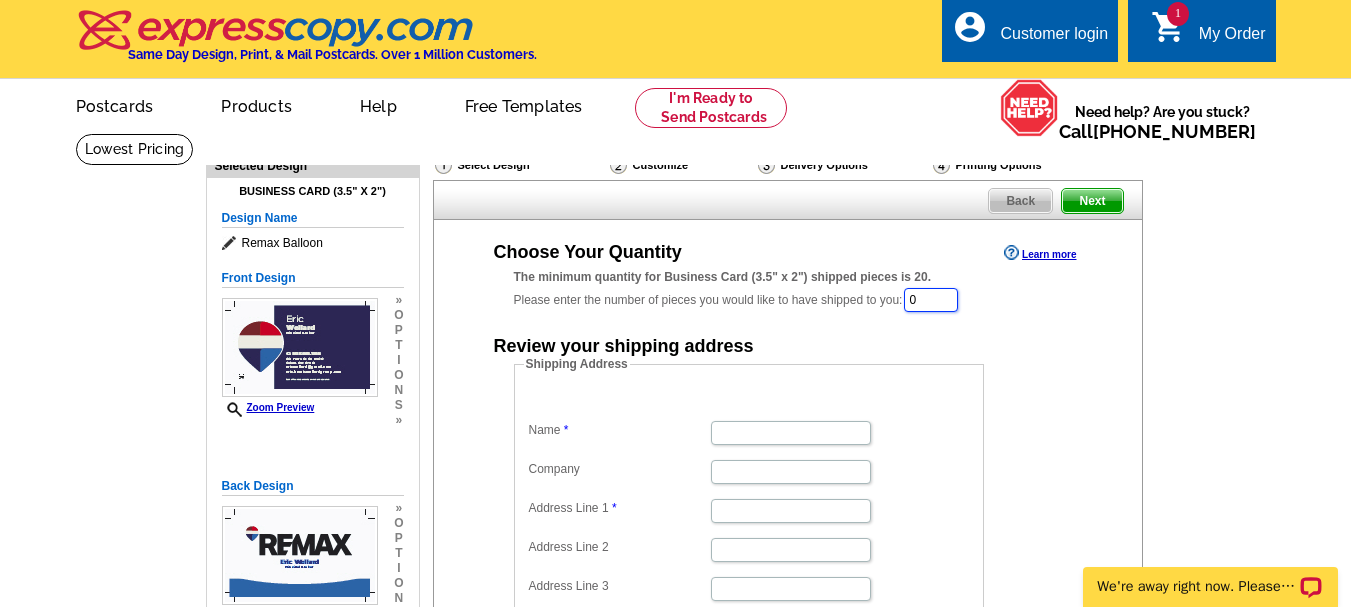 click on "0" at bounding box center (931, 300) 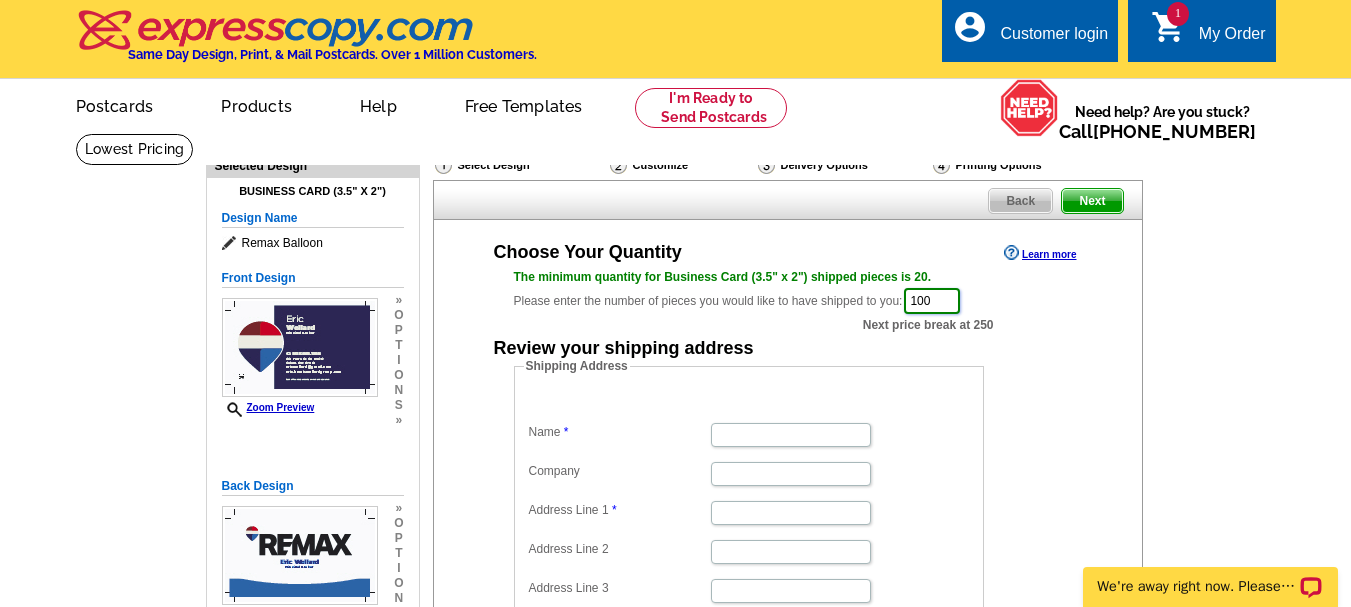 type on "100" 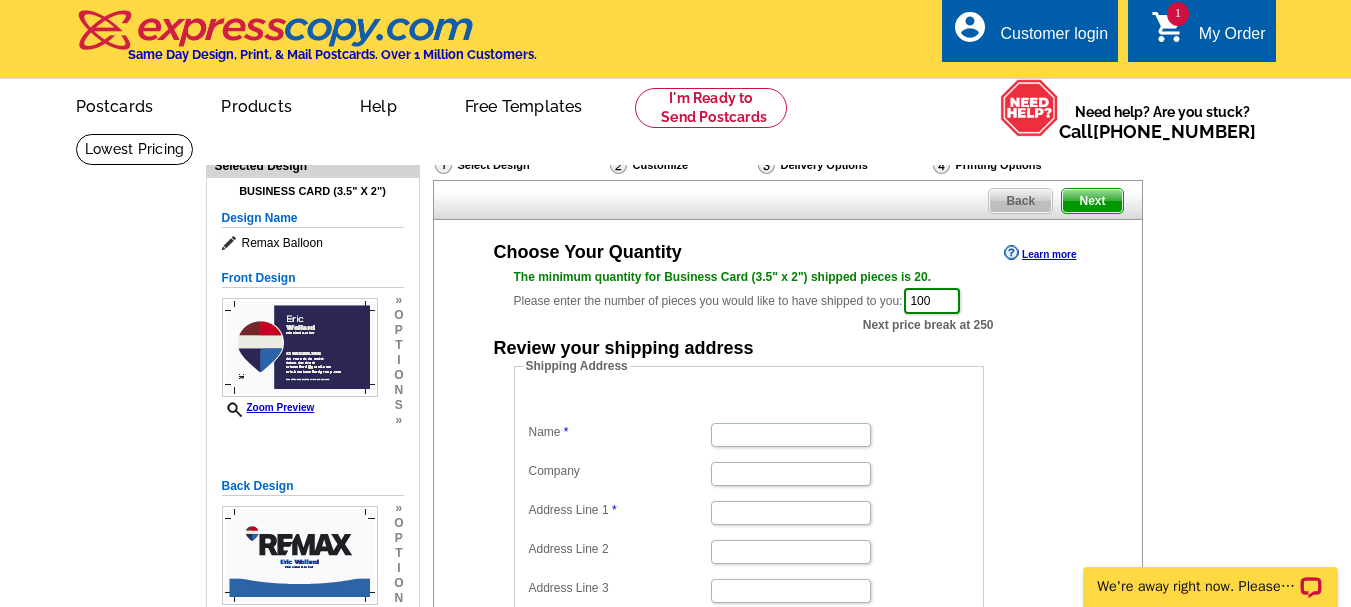 click on "Shipping Address
Name
Company
Address Line 1
Address Line 2
Address Line 3
City
State
[US_STATE]
[US_STATE]
[US_STATE]
[US_STATE]
[US_STATE]
[US_STATE]
[US_STATE]
[US_STATE][GEOGRAPHIC_DATA]
[US_STATE]
[US_STATE]
[US_STATE]
[US_STATE]
[US_STATE]
[US_STATE]
[US_STATE]
[US_STATE]
[US_STATE]
[US_STATE]
[US_STATE]
[US_STATE]
[US_STATE]
[US_STATE]
[US_STATE]
[US_STATE]
[US_STATE]
[US_STATE]
[US_STATE]
[US_STATE]
[US_STATE]
[US_STATE]
[US_STATE]
[US_STATE]
[US_STATE]
[US_STATE]
[US_STATE]
[US_STATE]
[US_STATE]
[US_STATE]
[US_STATE]
[US_STATE]
[US_STATE]
[US_STATE]
[US_STATE]
[US_STATE]
[US_STATE]
[US_STATE]
[US_STATE][PERSON_NAME][US_STATE]
[US_STATE]
[US_STATE]
[US_STATE]
Zip" at bounding box center [780, 552] 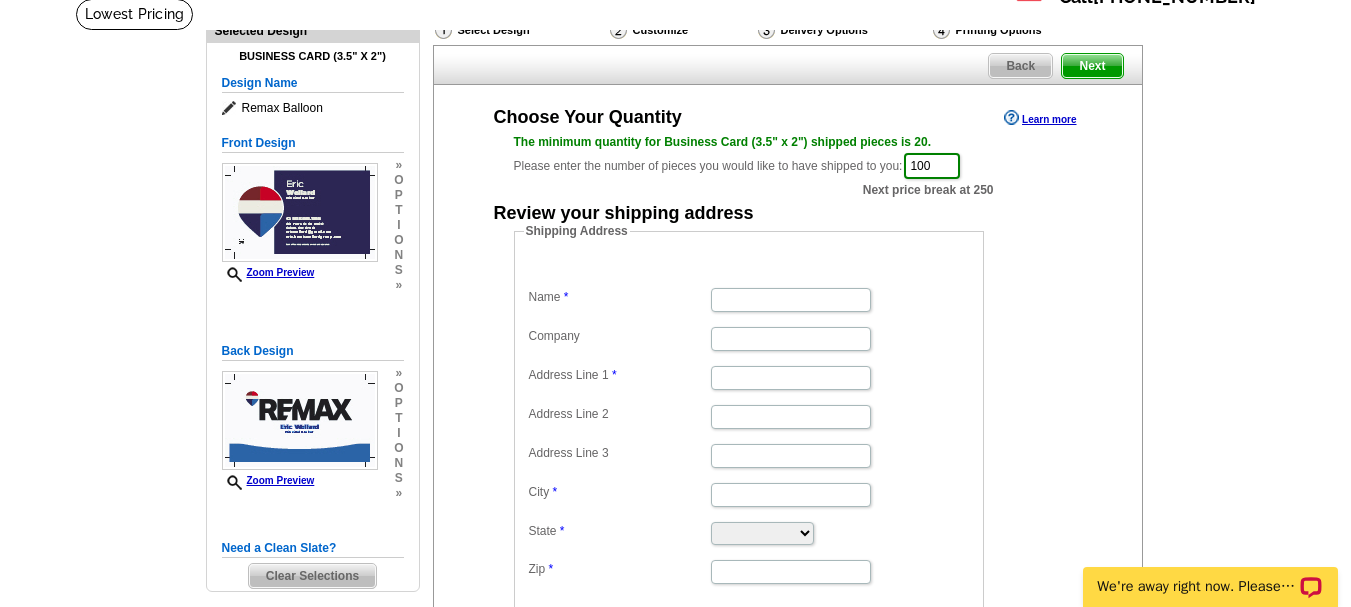 scroll, scrollTop: 300, scrollLeft: 0, axis: vertical 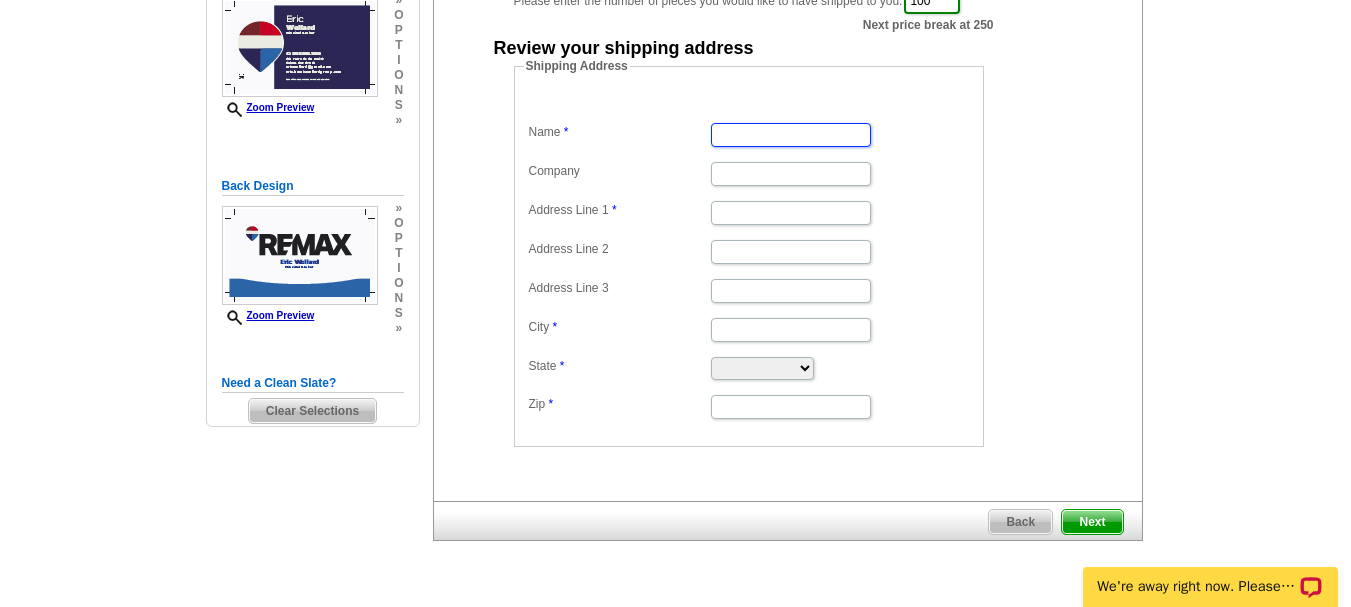click on "Name" at bounding box center (791, 135) 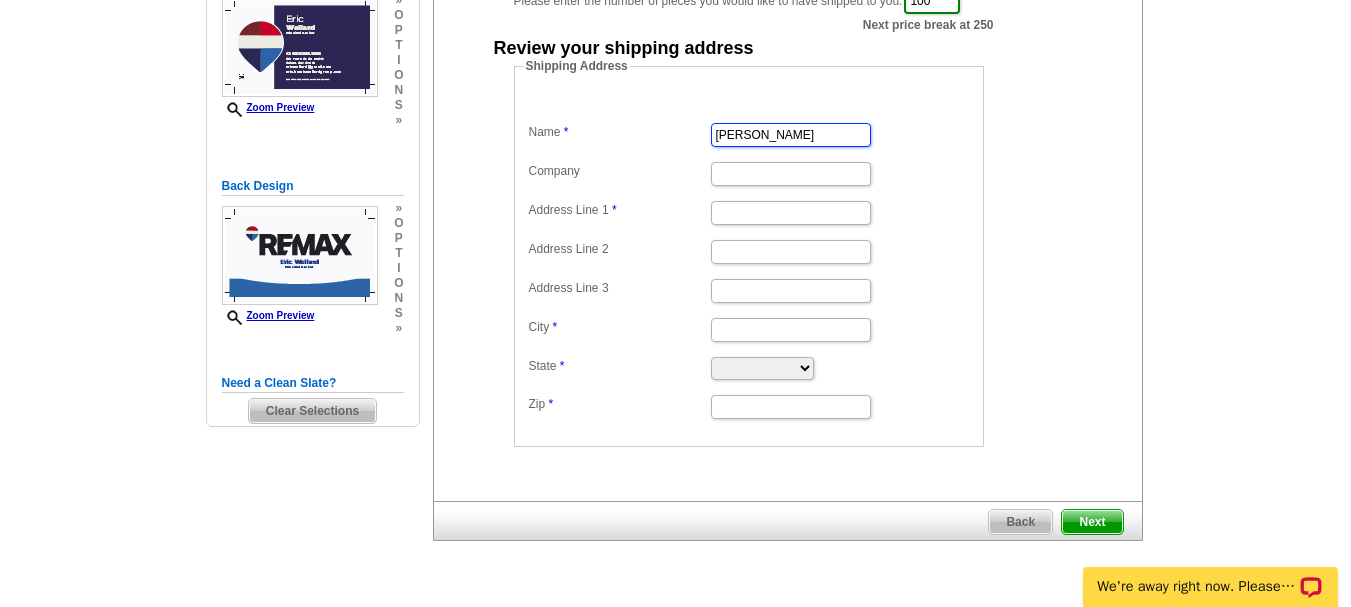 type on "Eric Wellard" 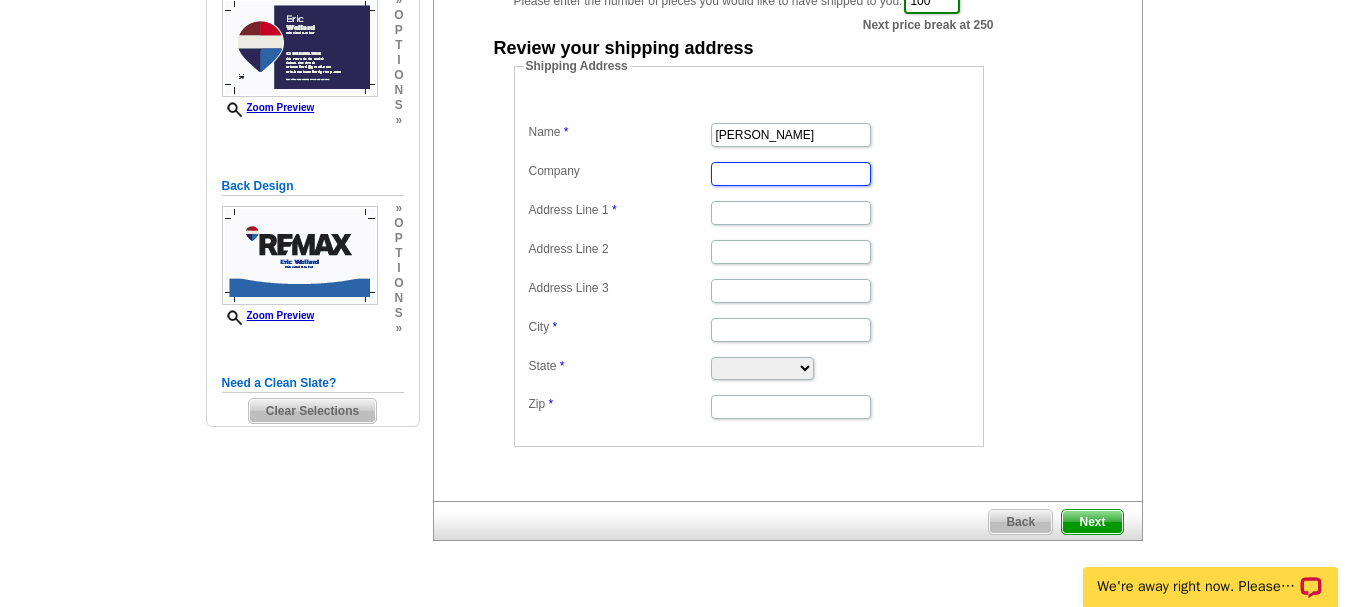 scroll, scrollTop: 0, scrollLeft: 0, axis: both 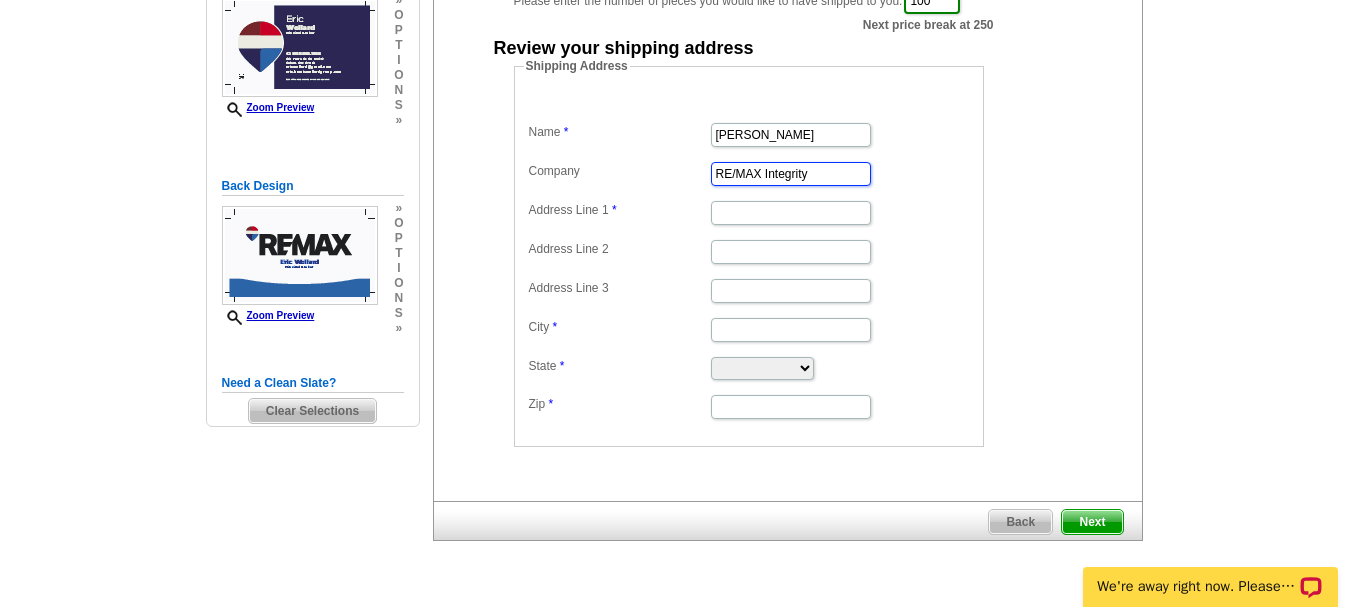 type on "RE/MAX Integrity" 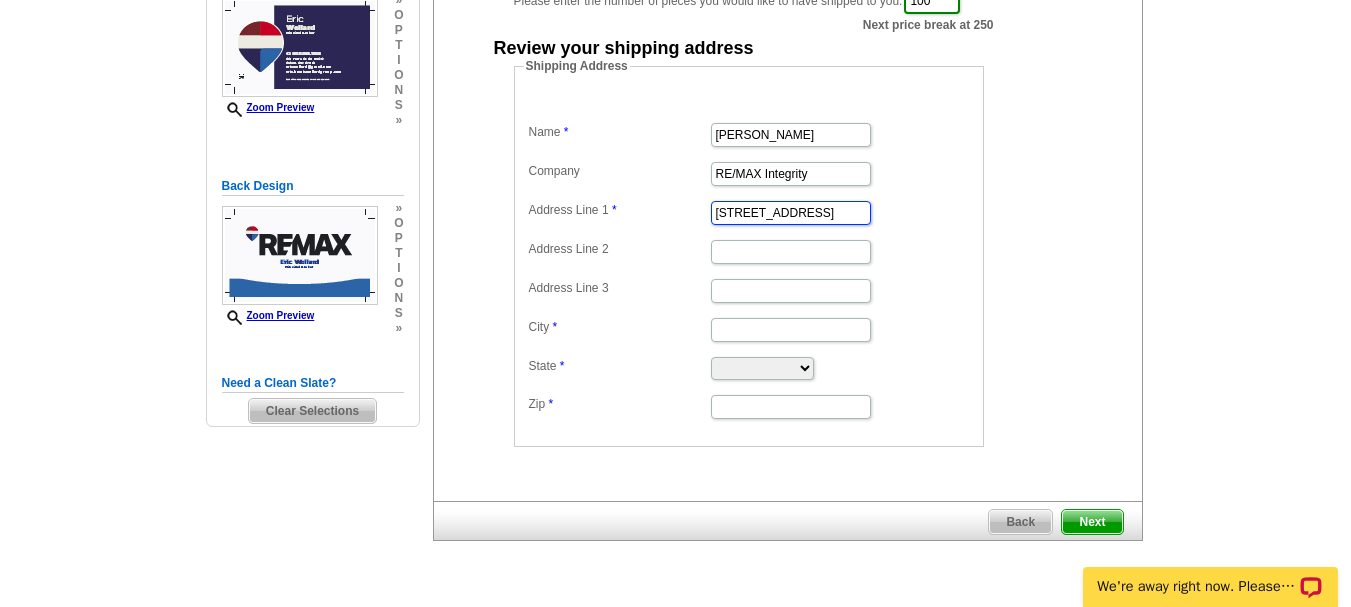 type on "201 Ferry St SE #300" 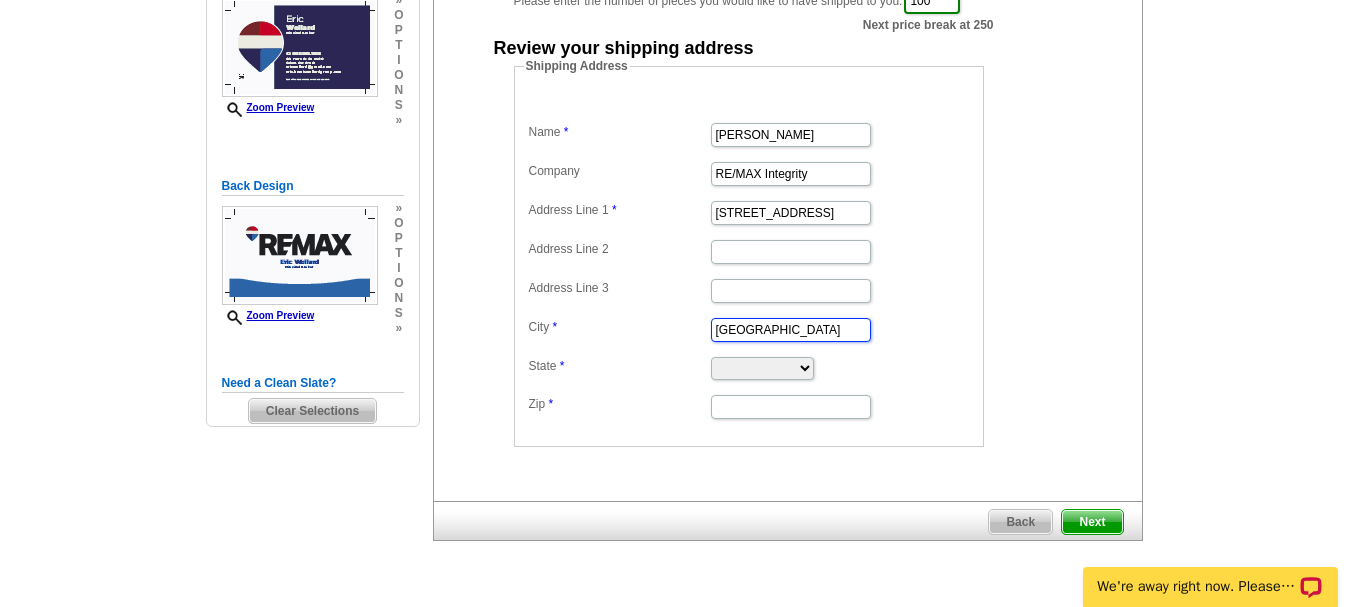 type on "Salem" 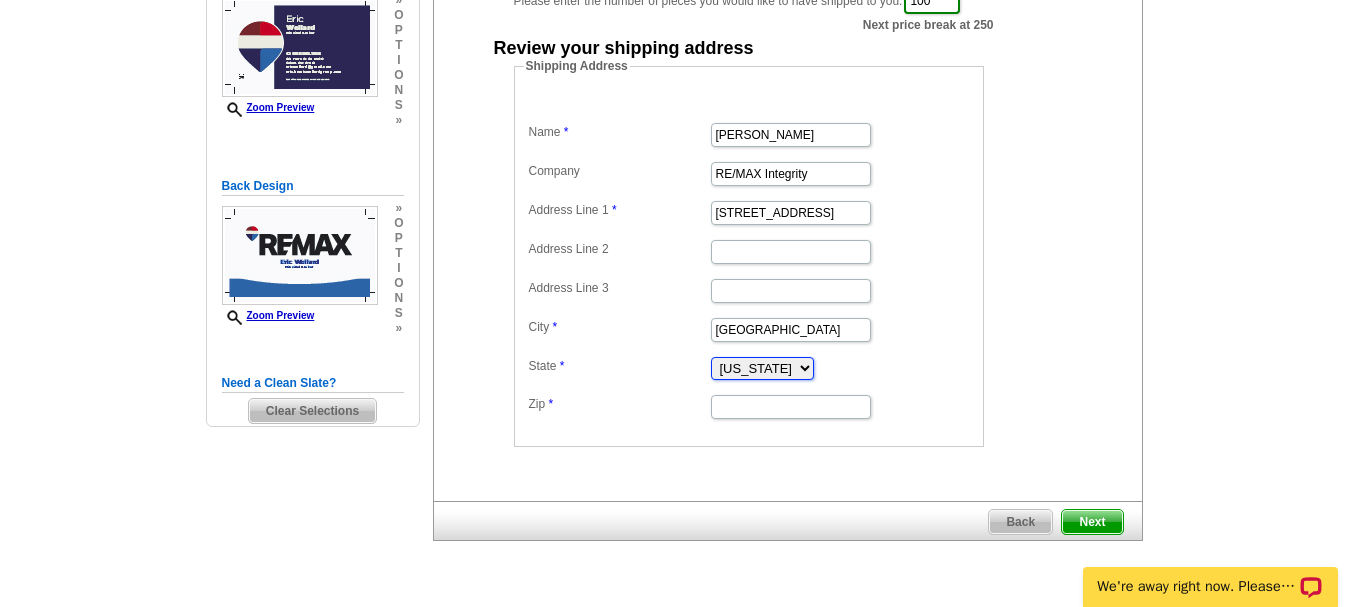 select on "OR" 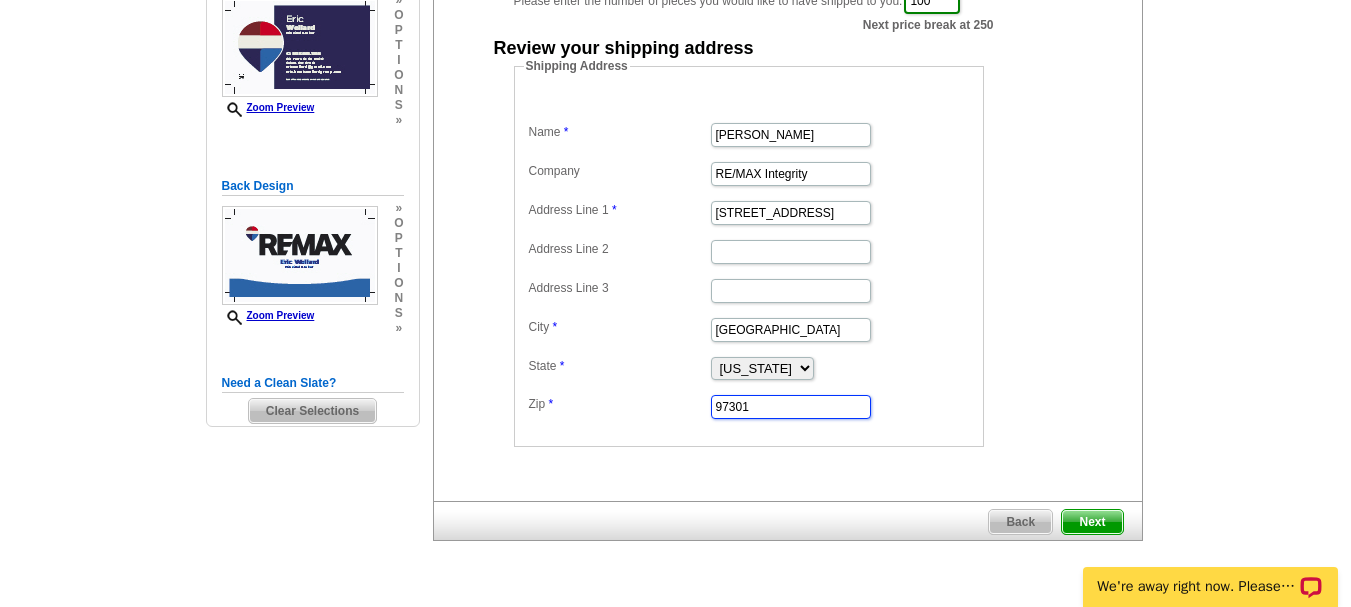 type on "97301" 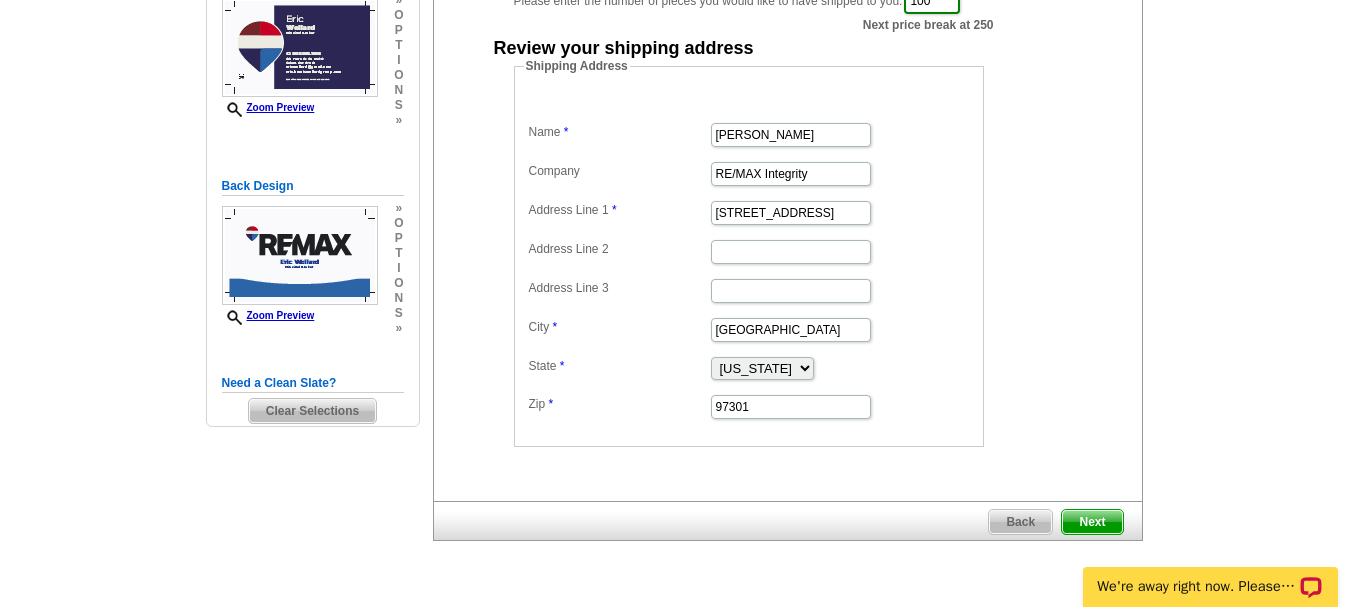 click on "Need Help? call 800-260-5887,  chat  with support, or have our designers make something custom just for you!
Got it, no need for the selection guide next time.
Show Results
Selected Design
Business Card (3.5" x 2")
Design Name
Remax Balloon
Front Design
Zoom Preview
»
o
p
t
i
o
n
s
»" at bounding box center (675, 239) 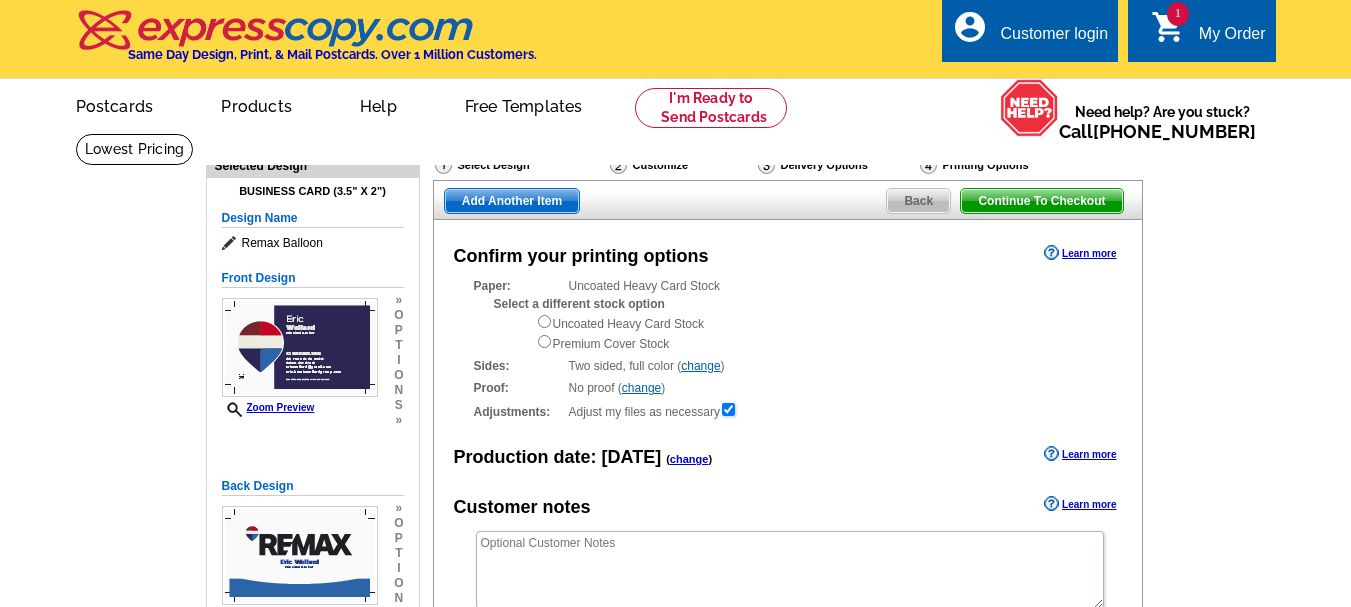 scroll, scrollTop: 0, scrollLeft: 0, axis: both 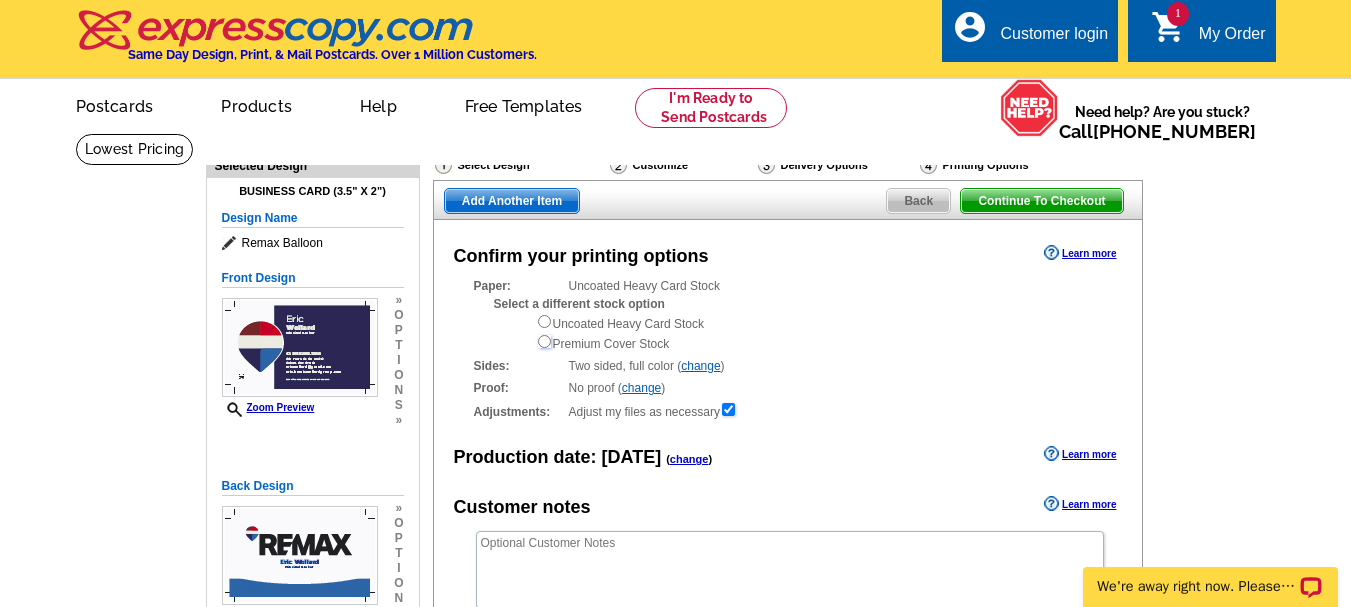 click at bounding box center (544, 341) 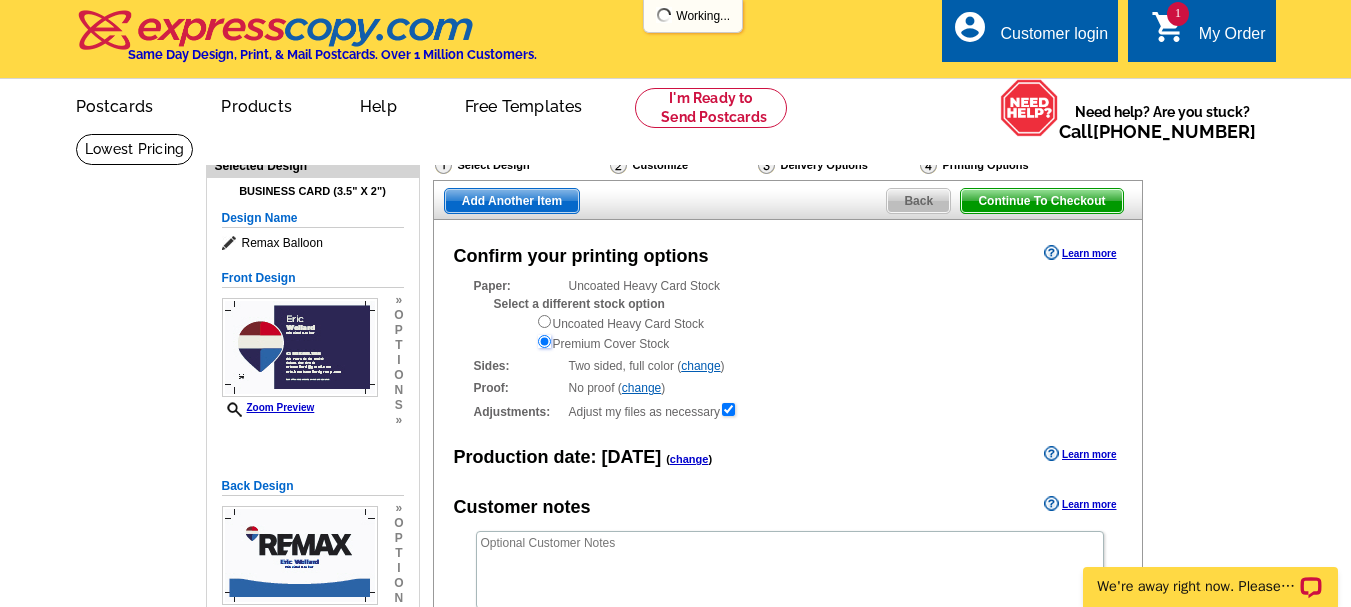 scroll, scrollTop: 0, scrollLeft: 0, axis: both 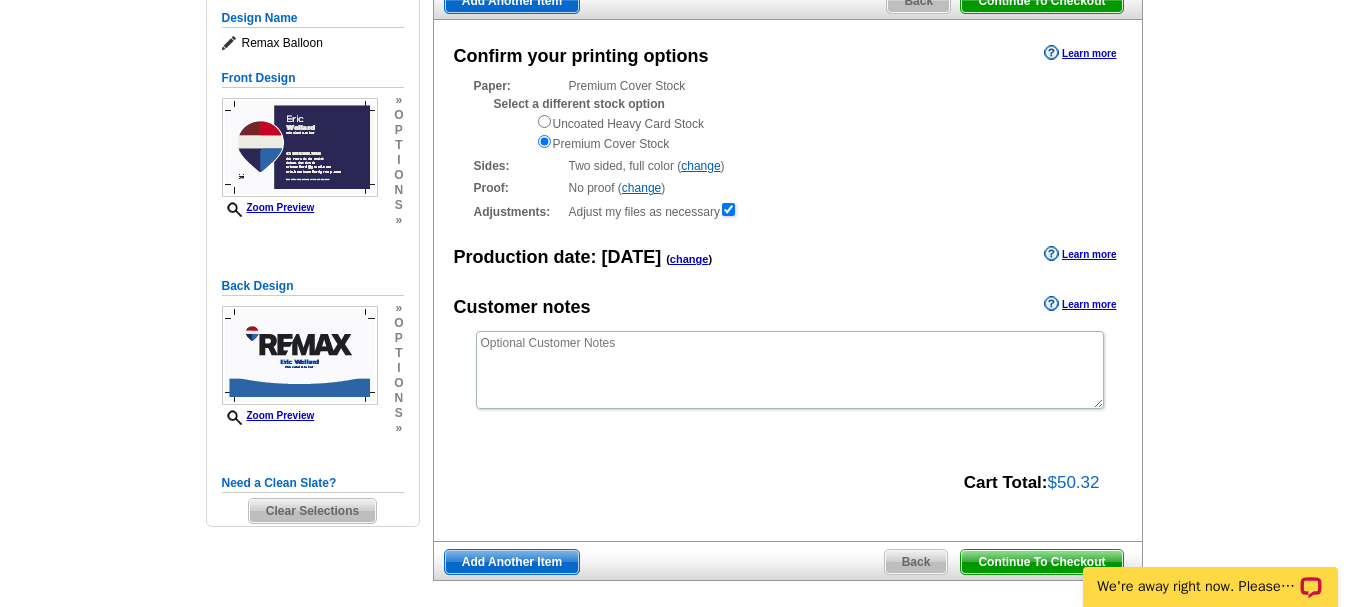 click on "Continue To Checkout" at bounding box center [1041, 562] 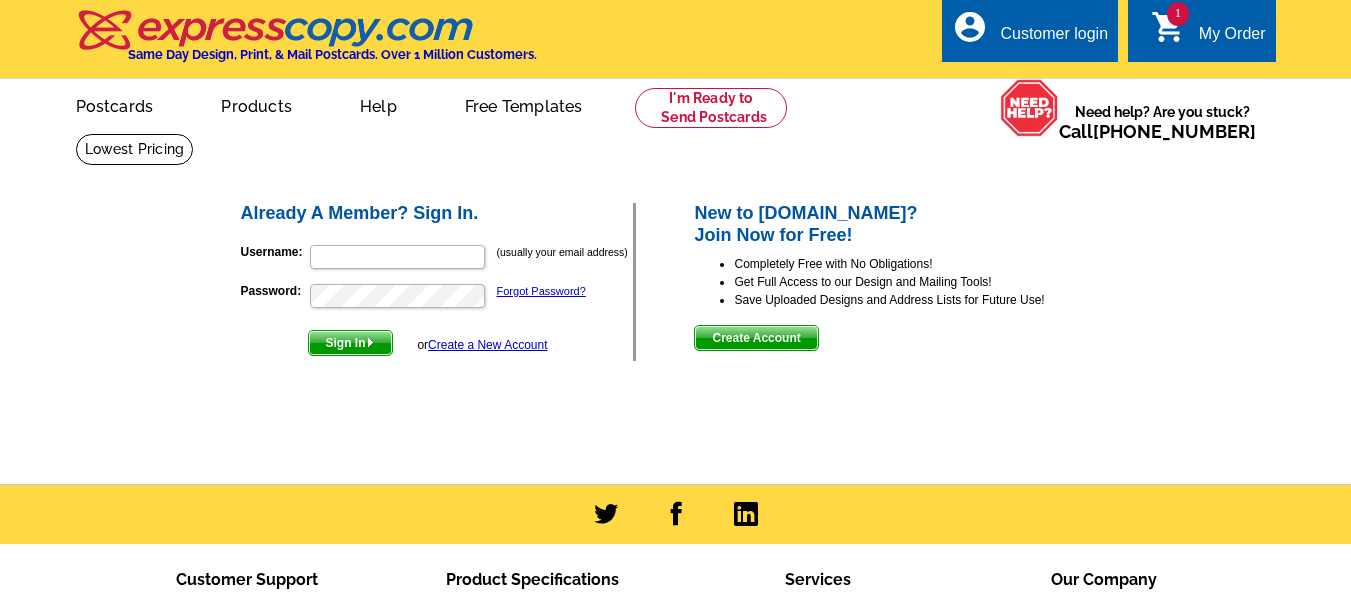 scroll, scrollTop: 0, scrollLeft: 0, axis: both 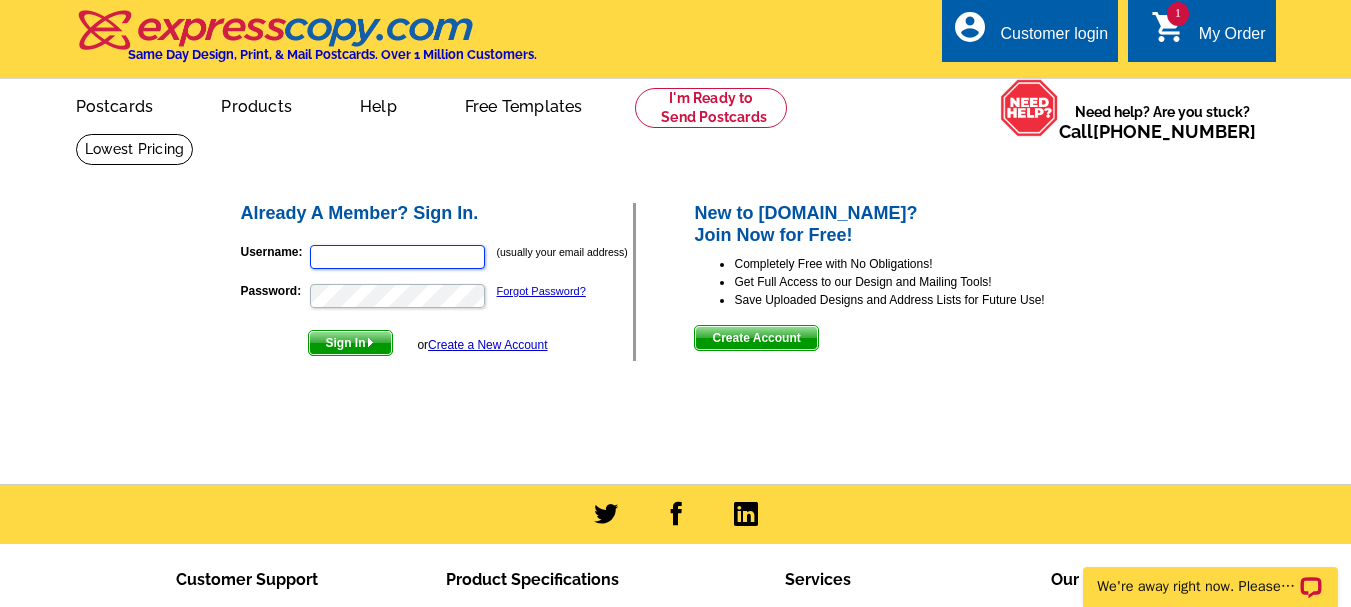 click on "Username:" at bounding box center (397, 257) 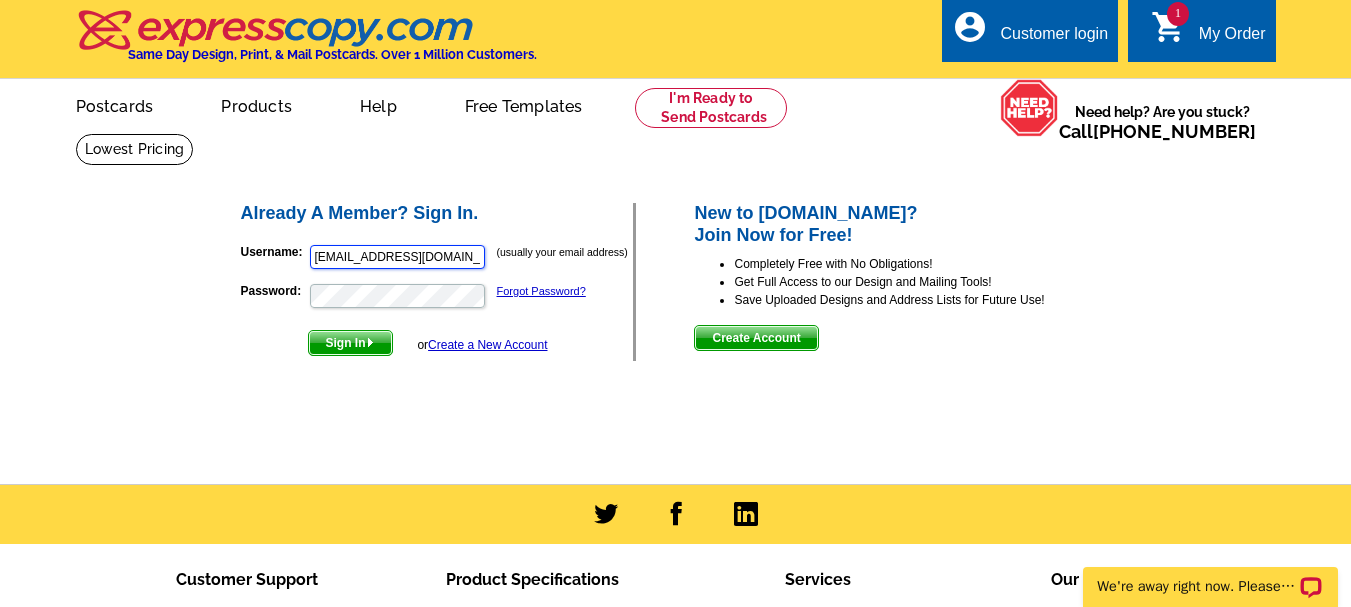 scroll, scrollTop: 0, scrollLeft: 0, axis: both 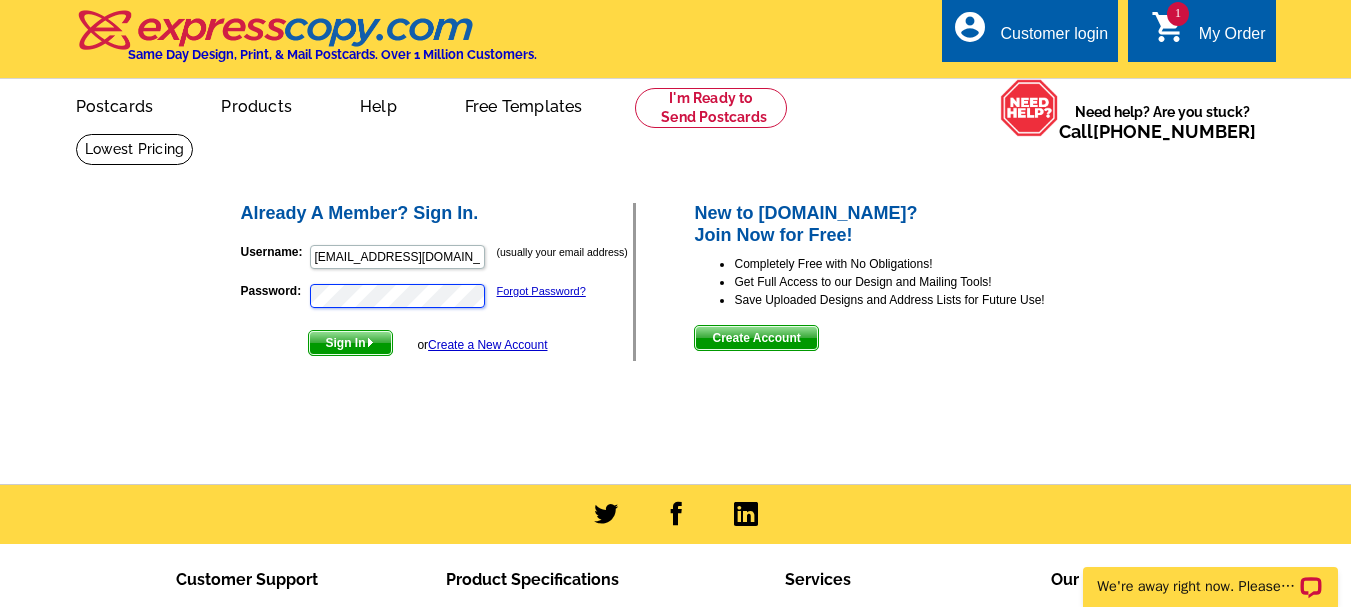 click on "Sign In" at bounding box center [350, 343] 